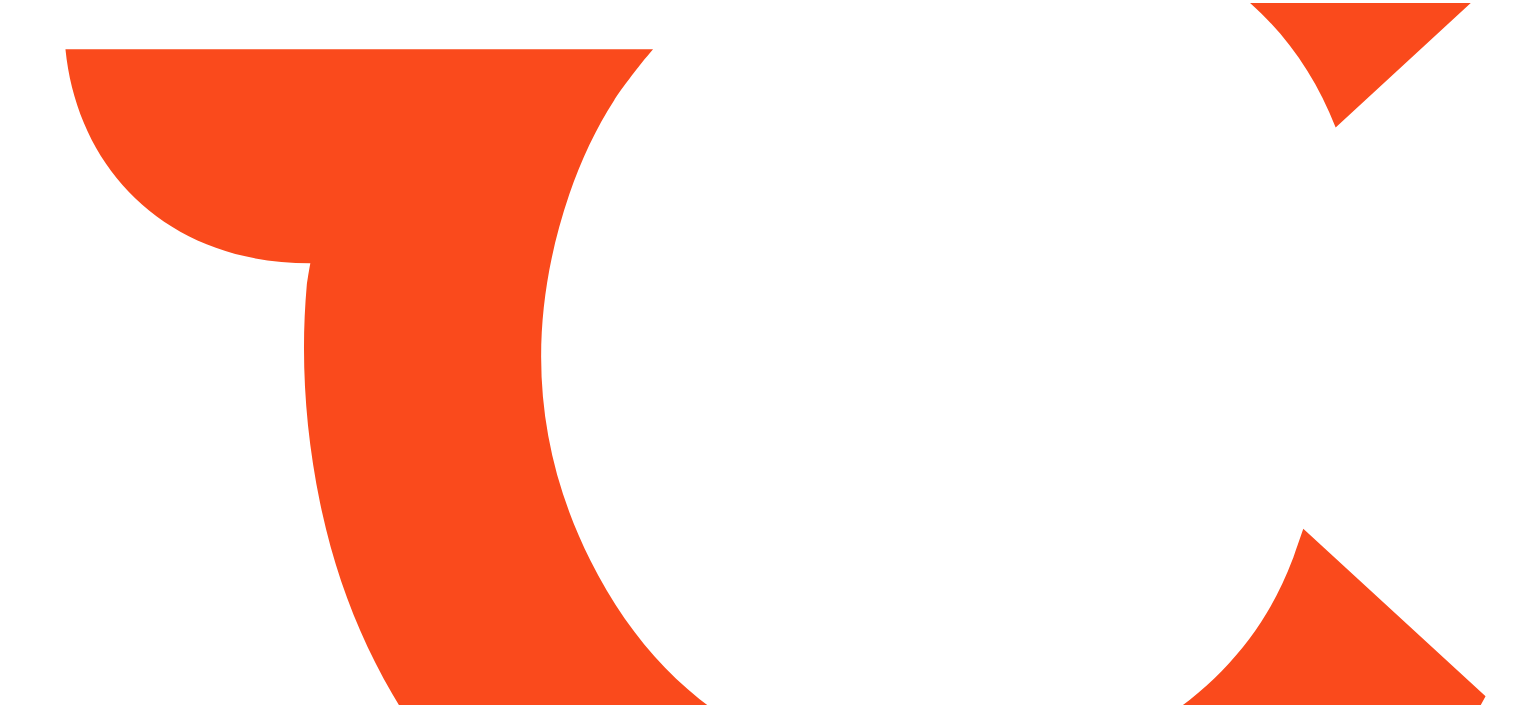 scroll, scrollTop: 0, scrollLeft: 0, axis: both 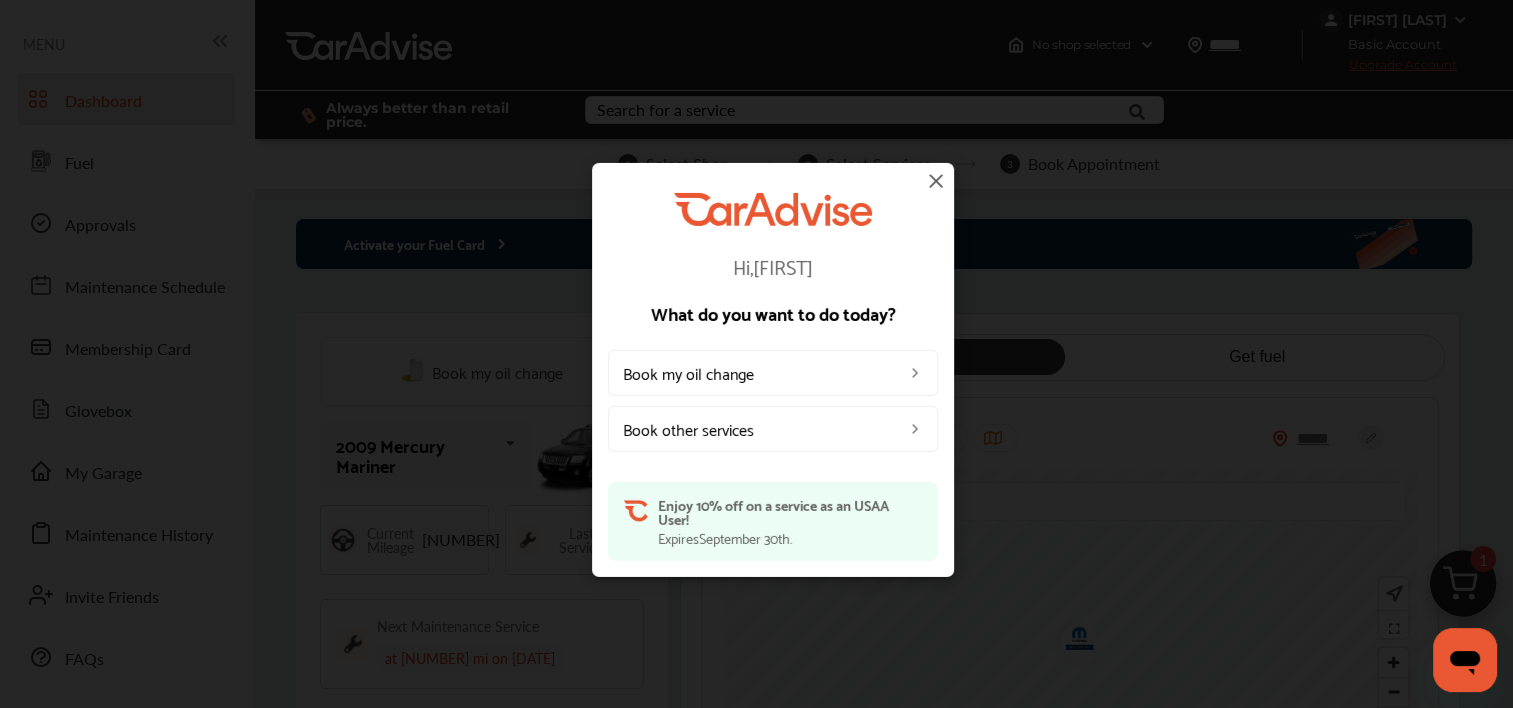 click at bounding box center (936, 181) 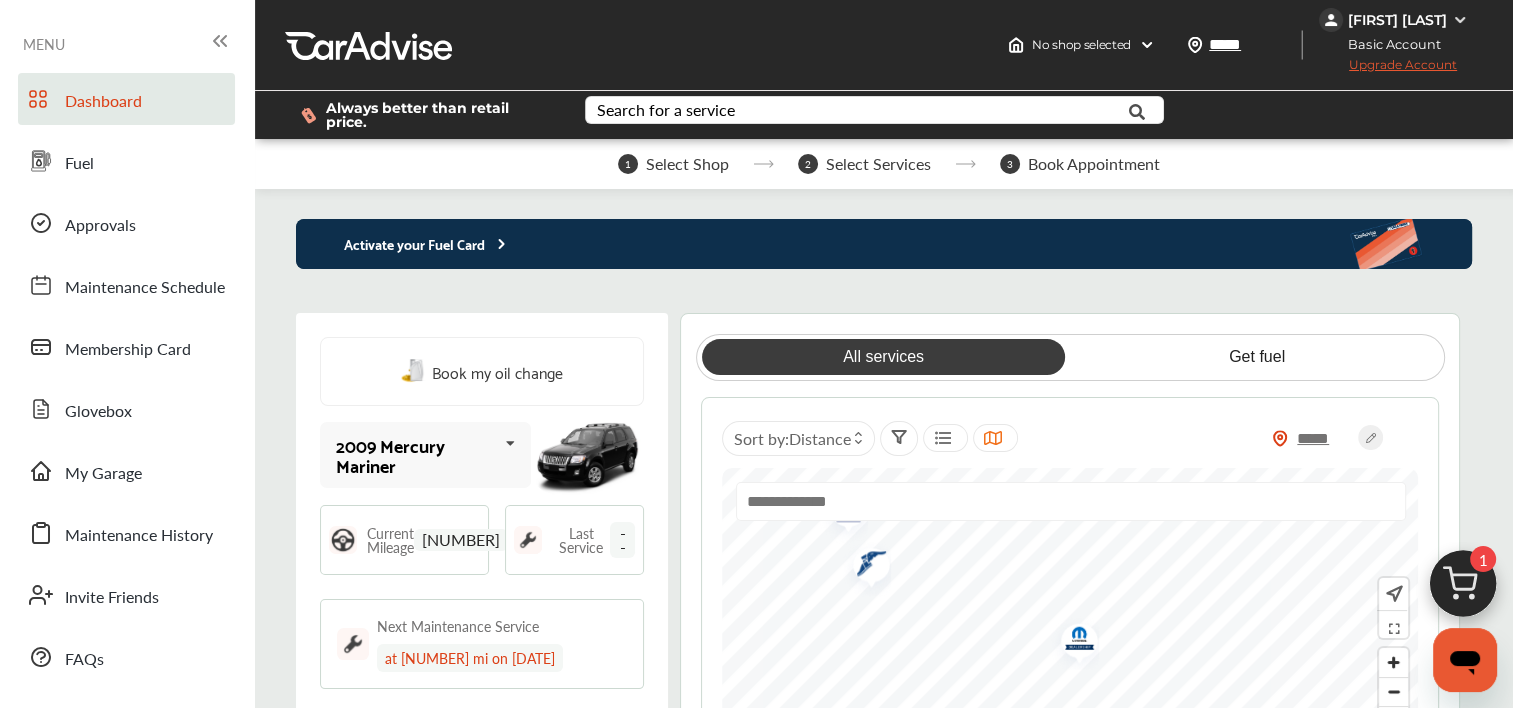 click on "Activate your Fuel Card" at bounding box center [884, 244] 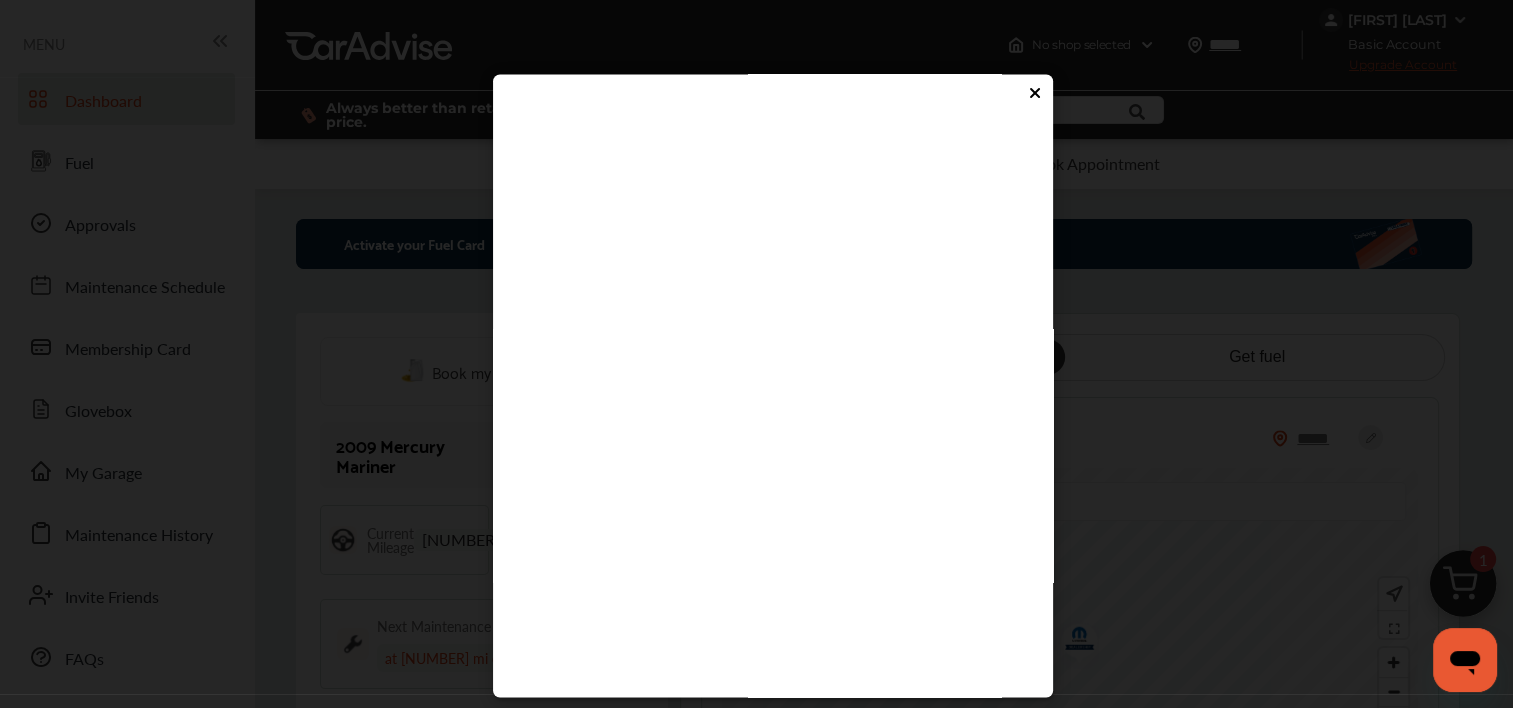 click at bounding box center [765, 427] 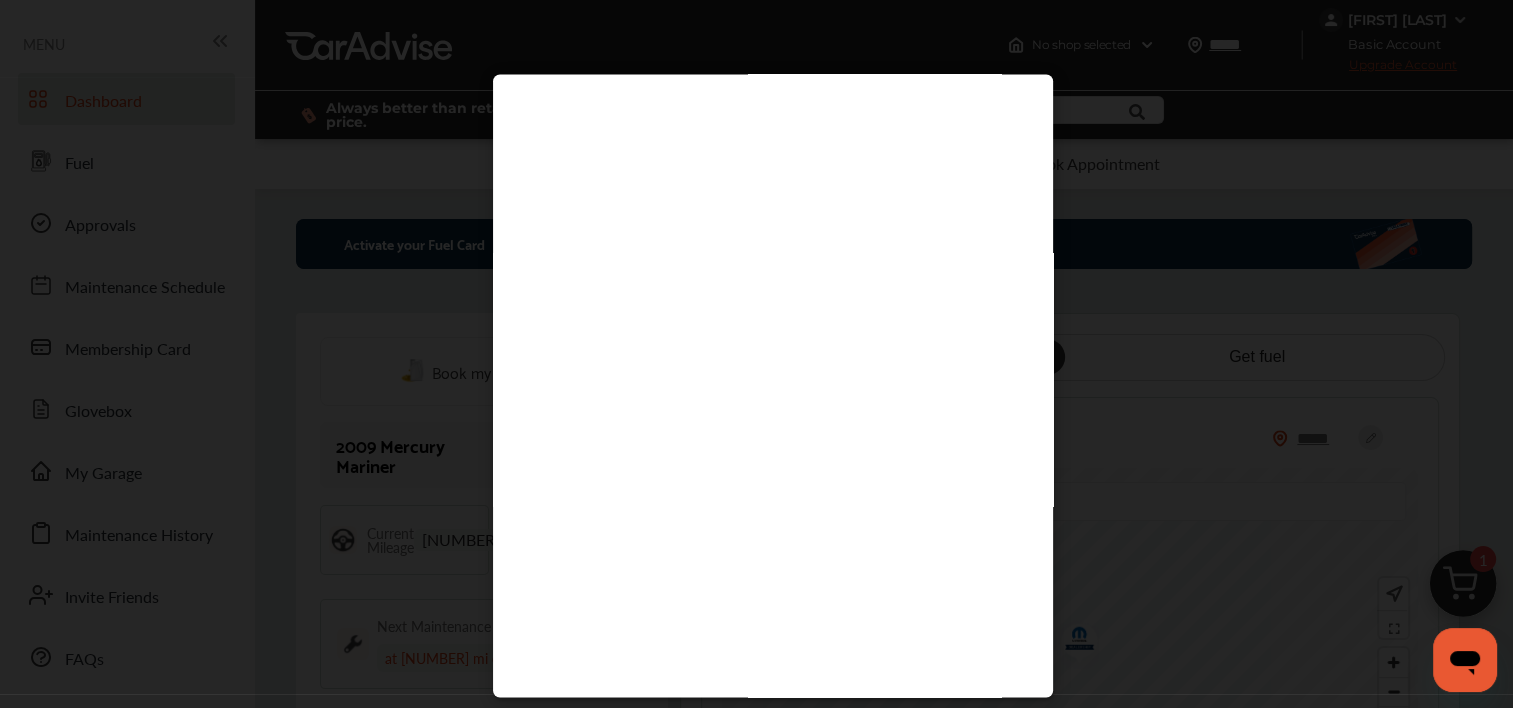 scroll, scrollTop: 0, scrollLeft: 0, axis: both 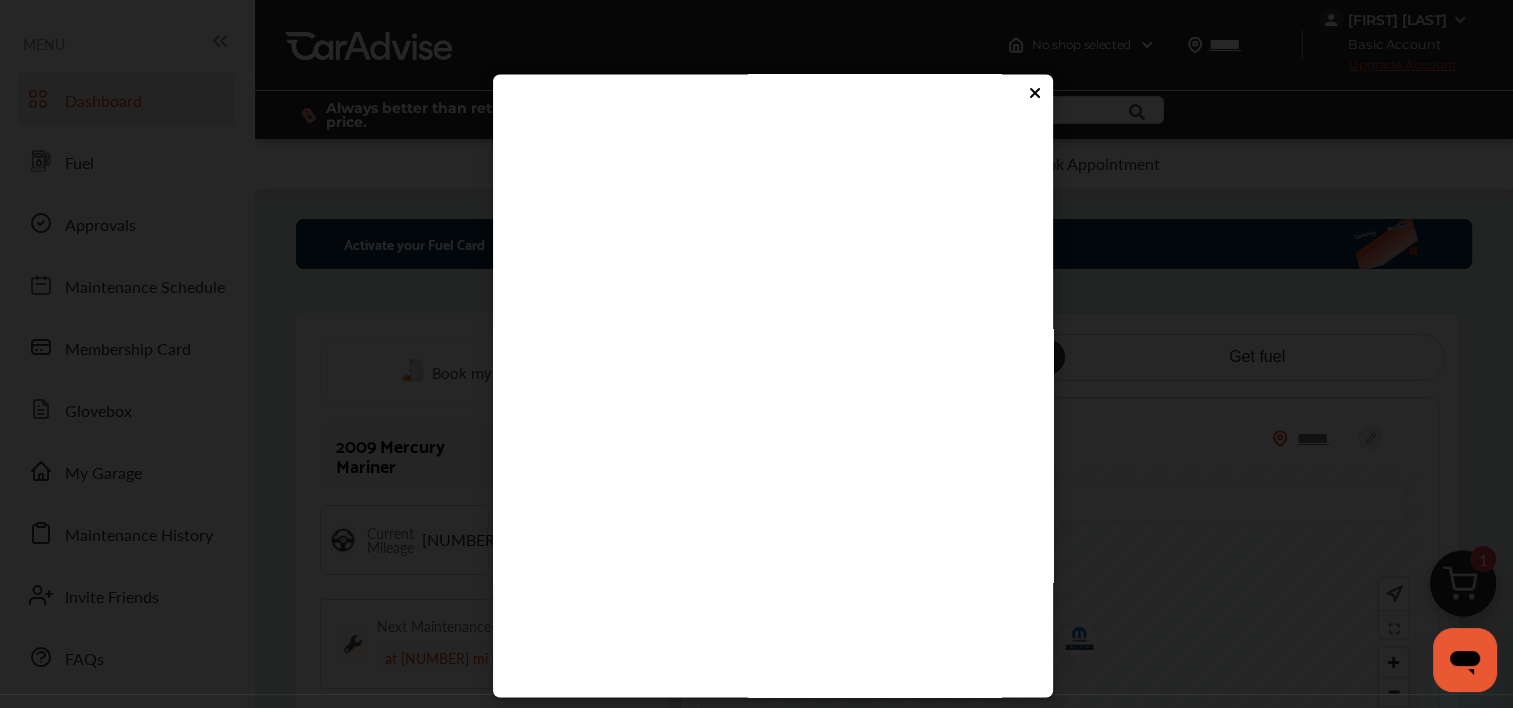 click at bounding box center [765, 427] 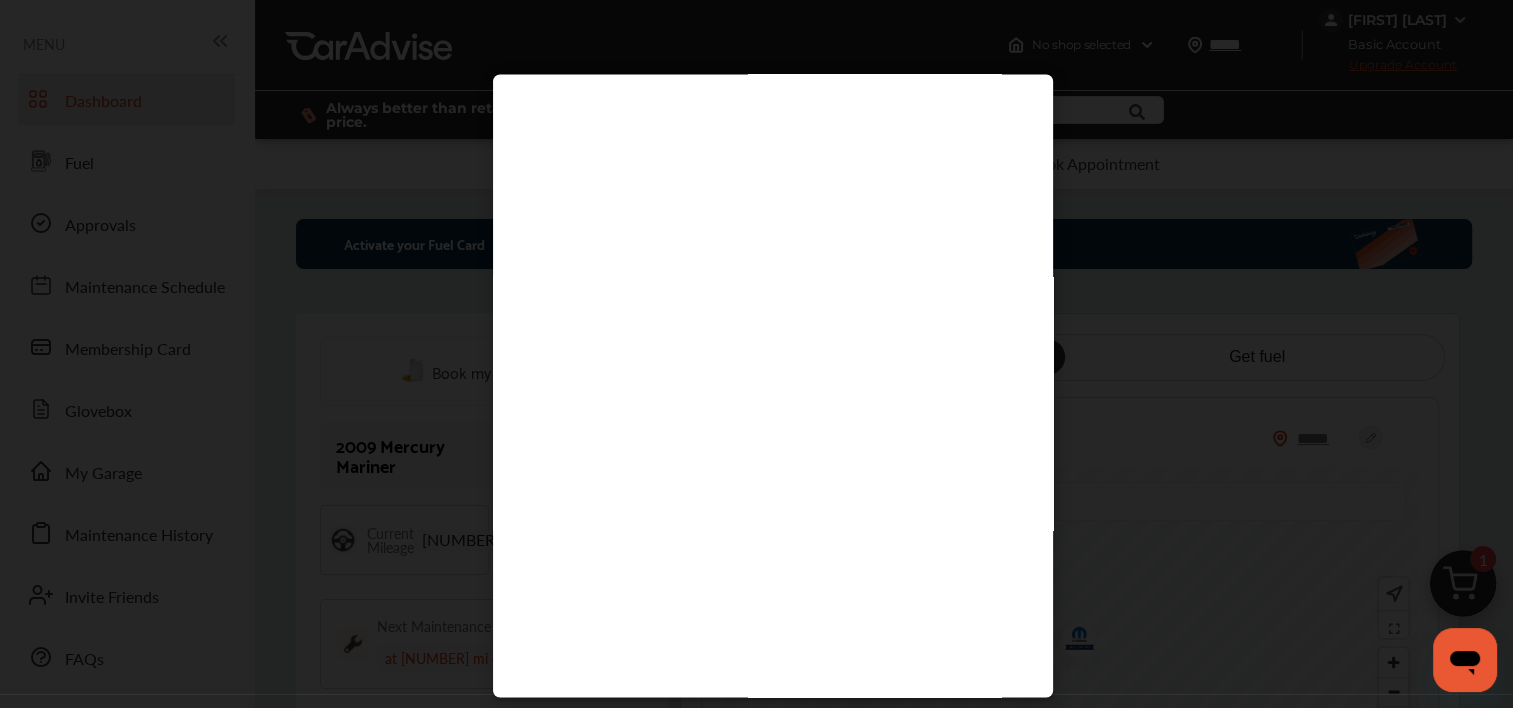 scroll, scrollTop: 76, scrollLeft: 0, axis: vertical 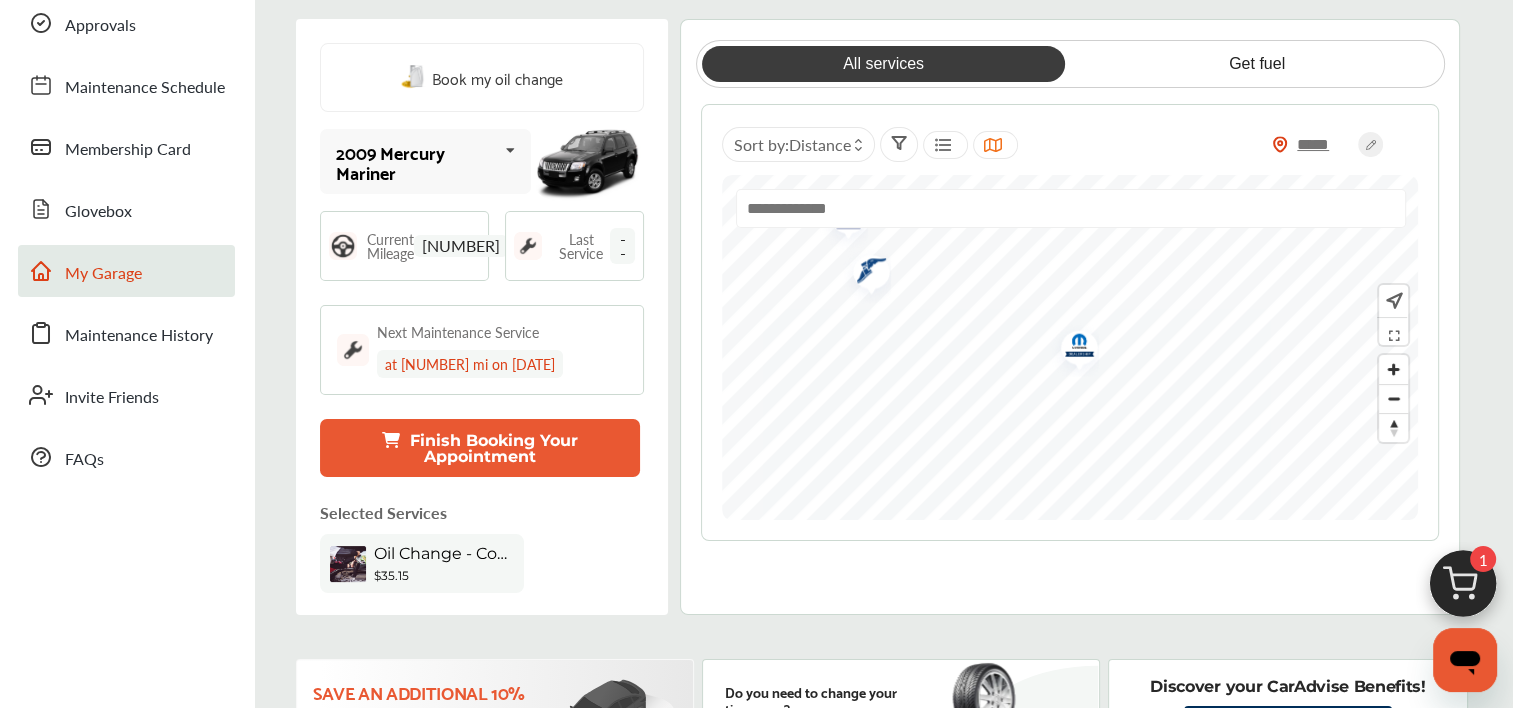 click on "My Garage" at bounding box center (103, 274) 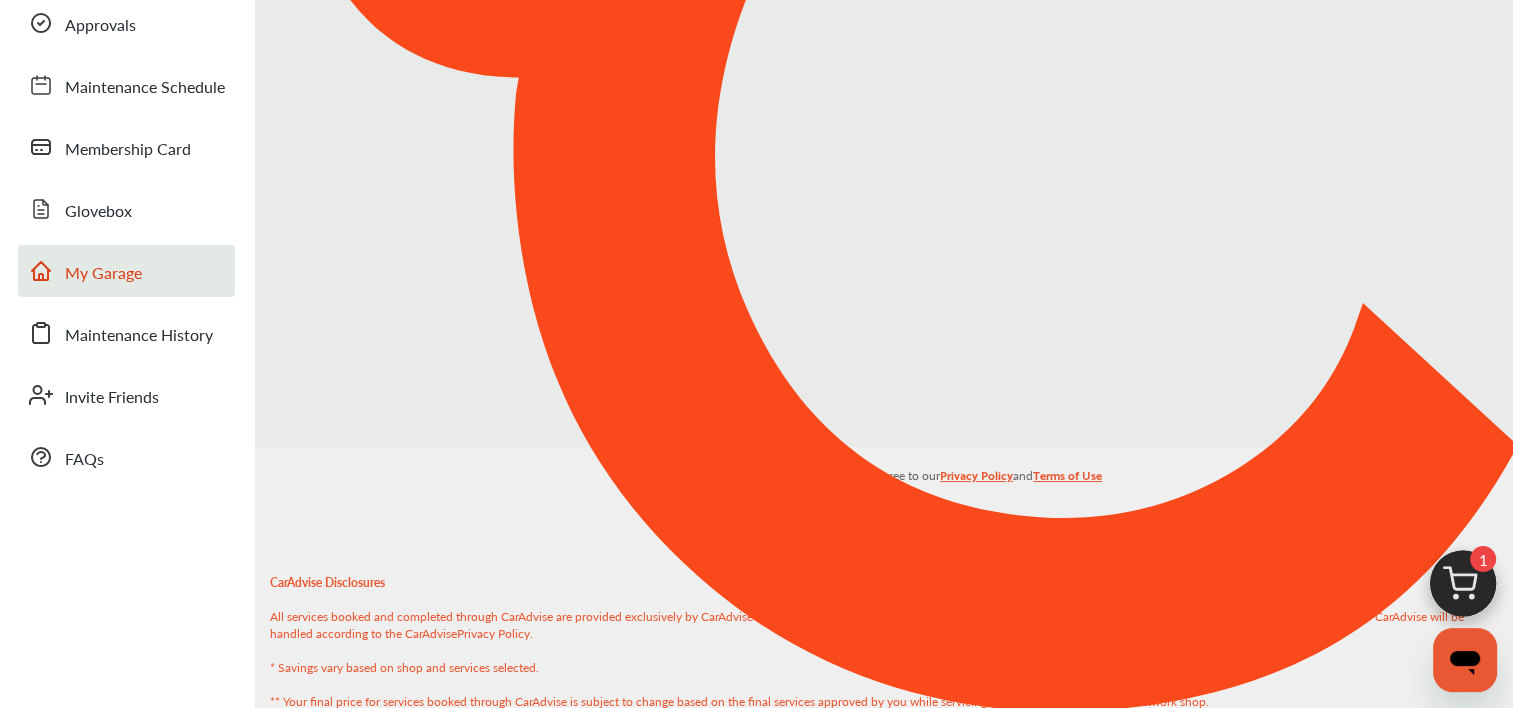 scroll, scrollTop: 0, scrollLeft: 0, axis: both 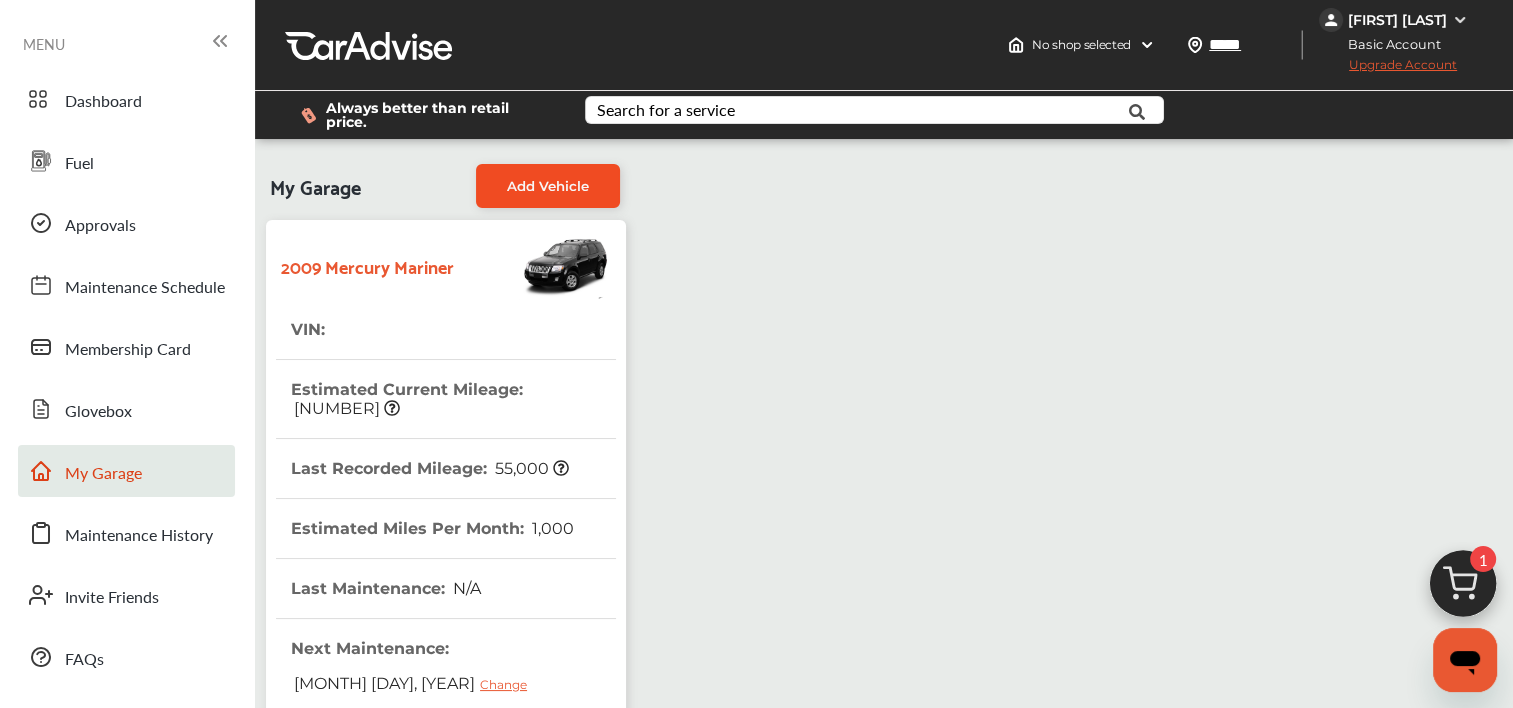click on "Add Vehicle" at bounding box center (548, 186) 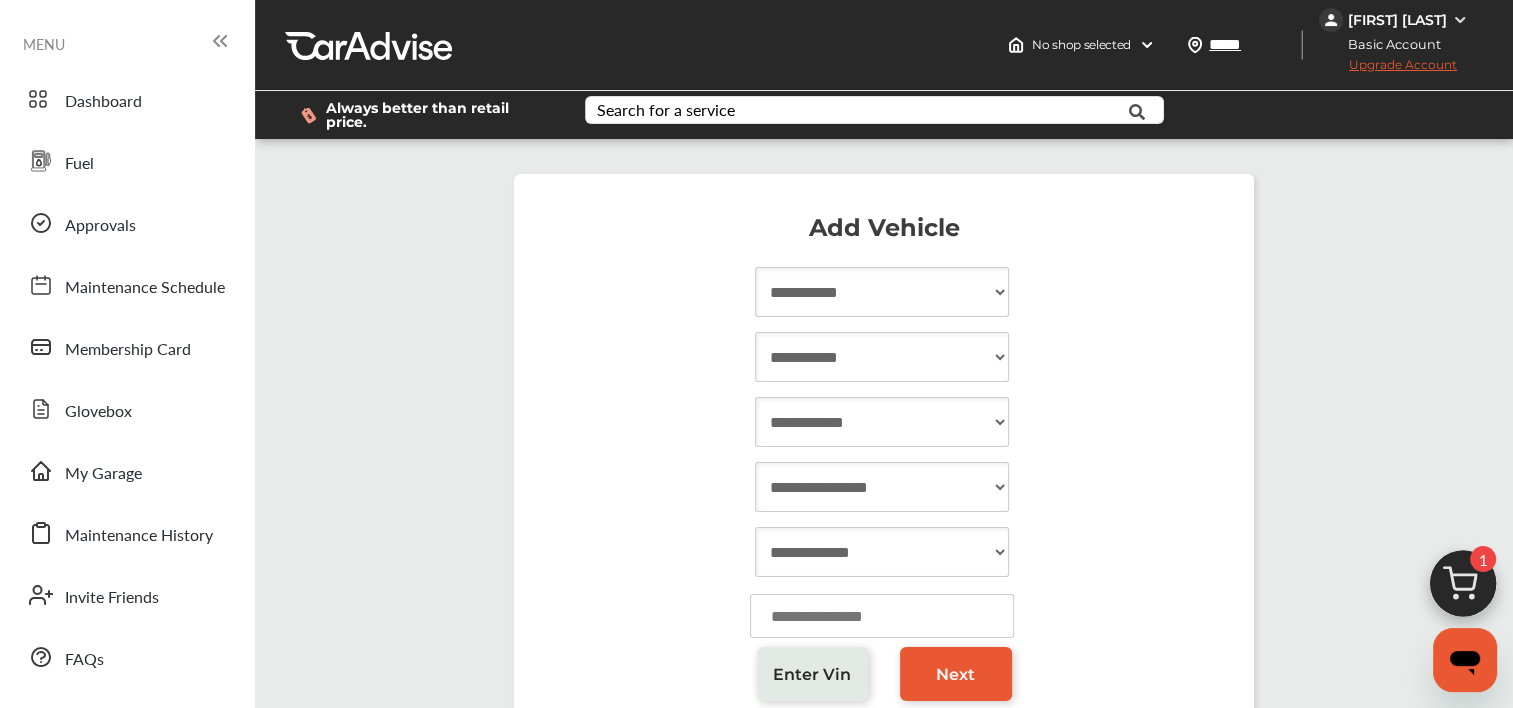 click on "**********" at bounding box center (882, 292) 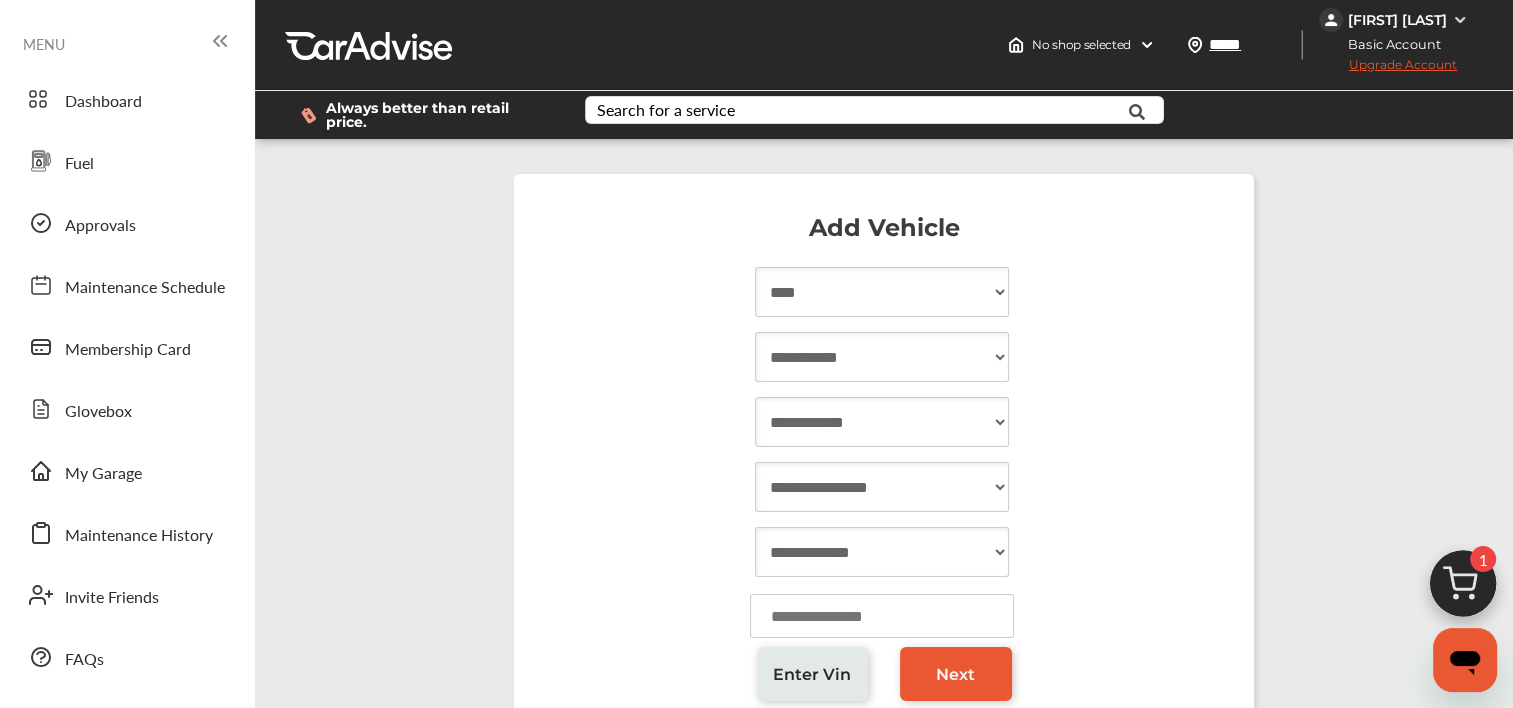 click on "**********" at bounding box center (882, 292) 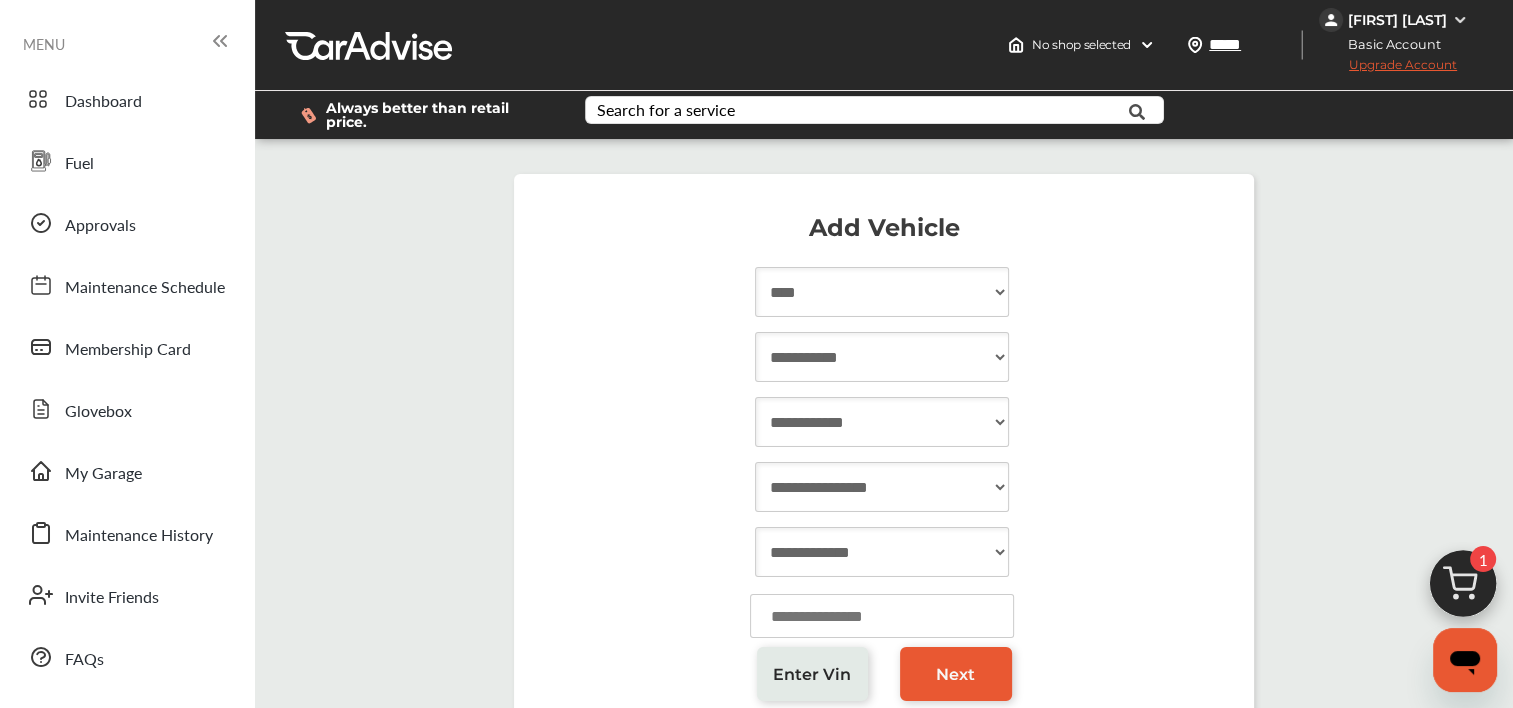 click on "**********" at bounding box center (882, 357) 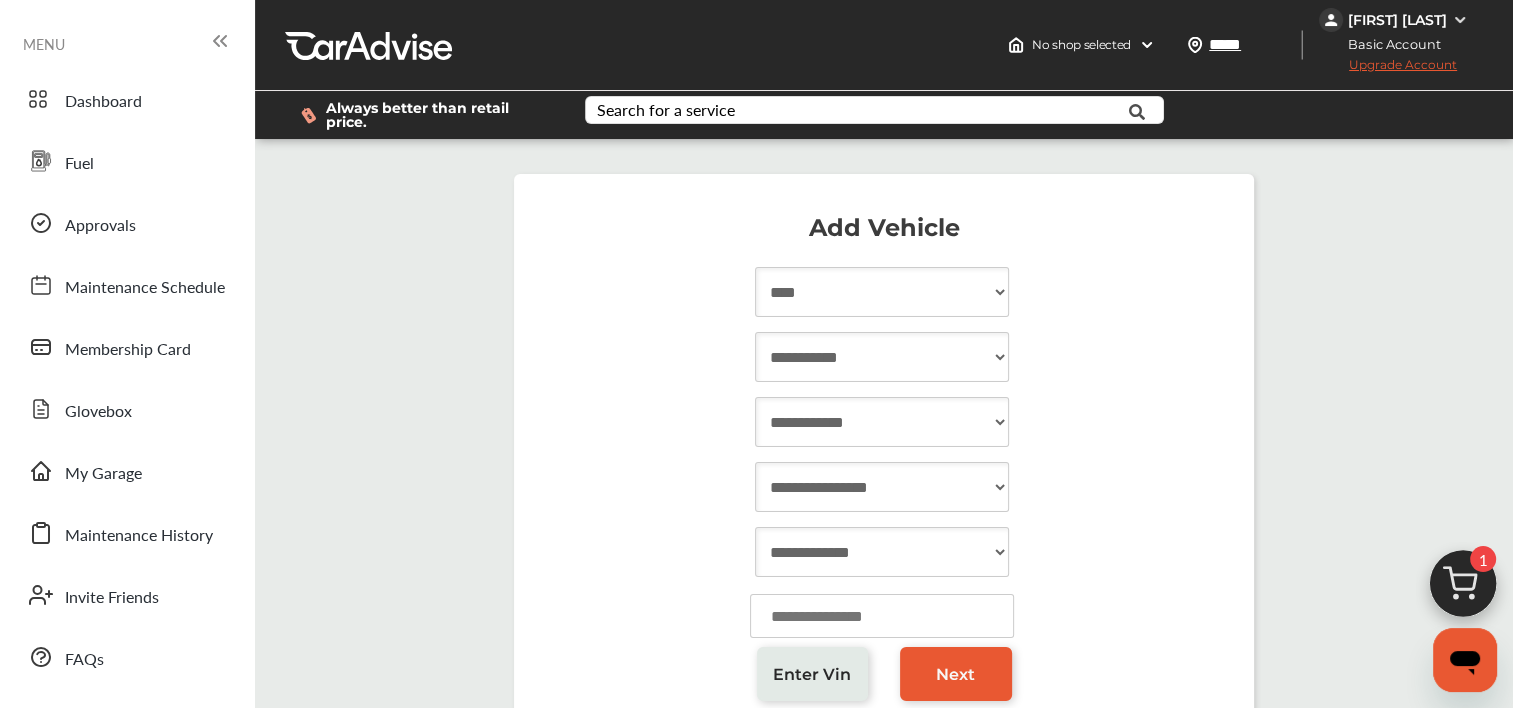 select on "*****" 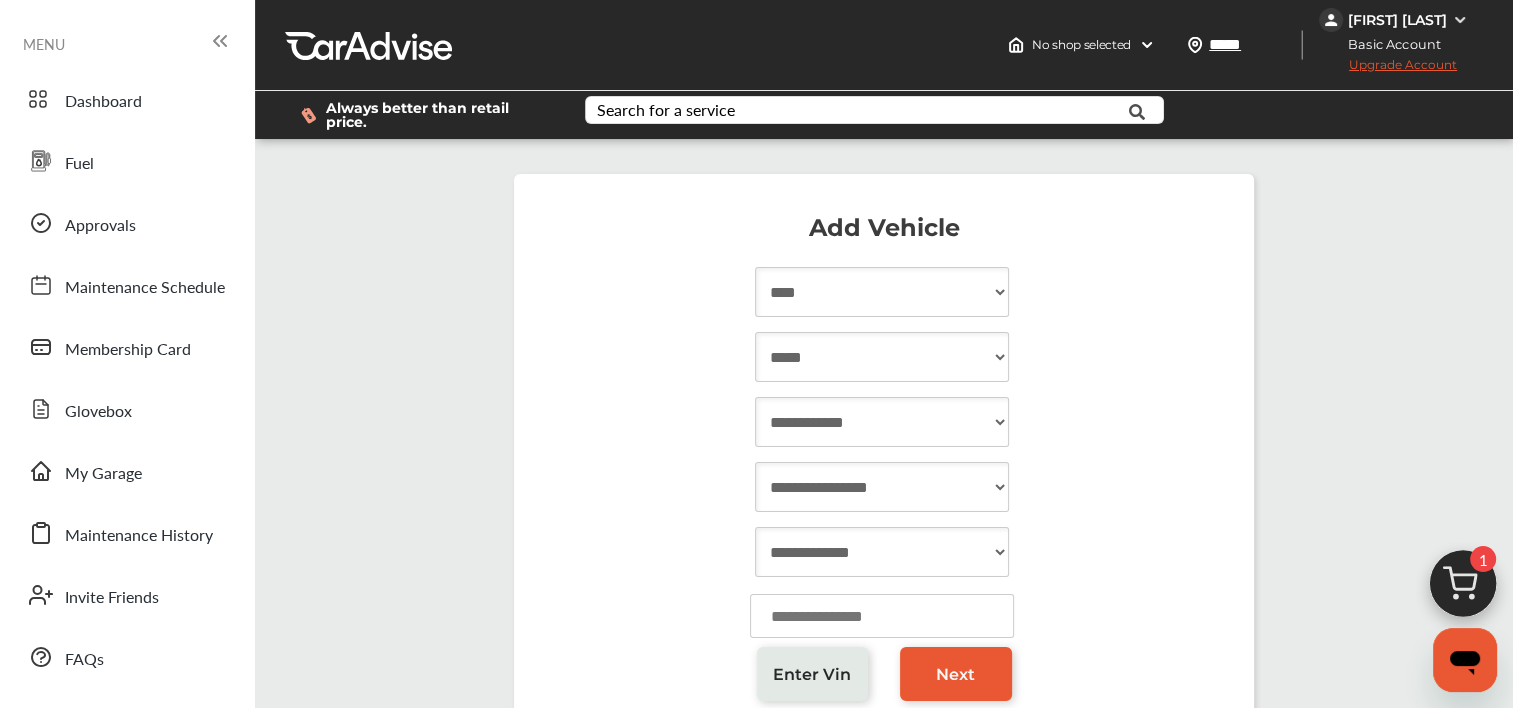click on "**********" at bounding box center [882, 357] 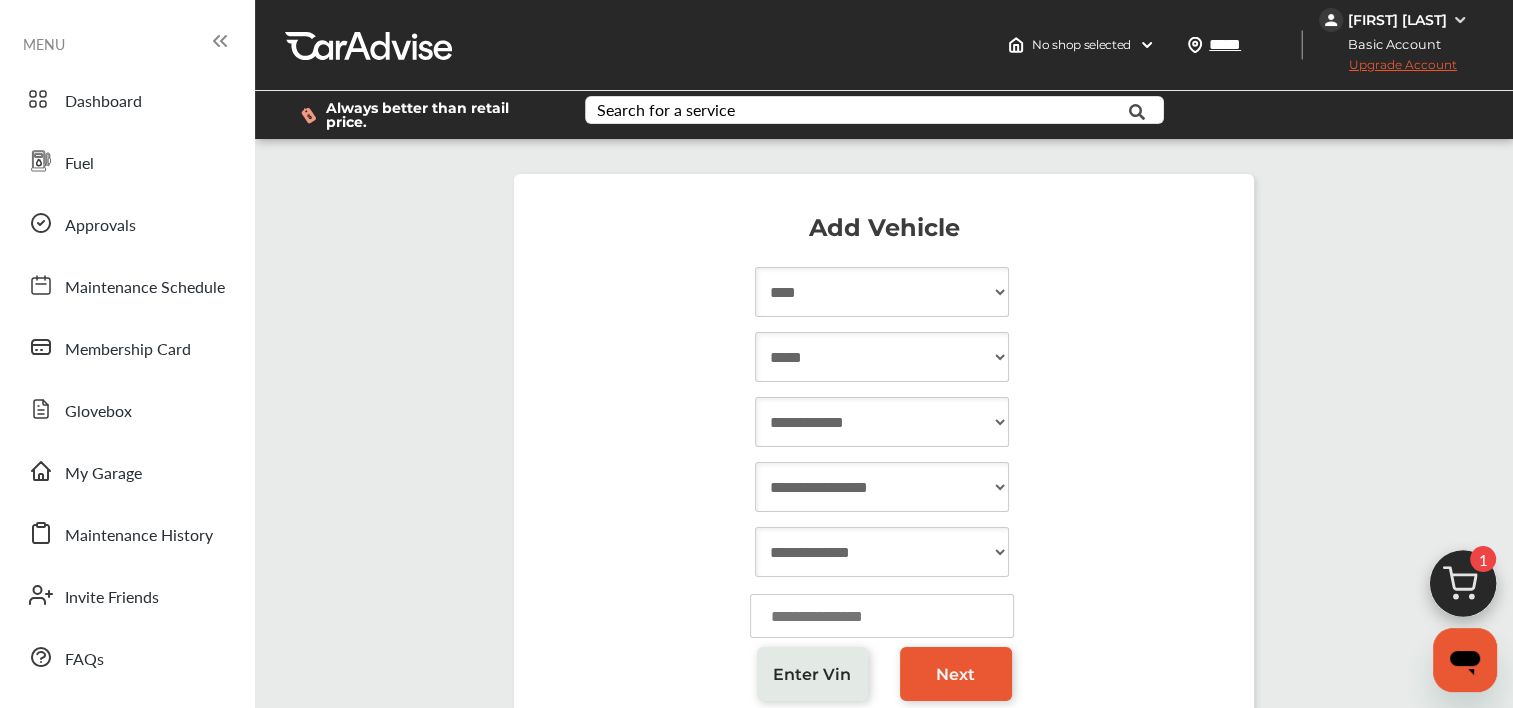 click on "**********" at bounding box center (882, 422) 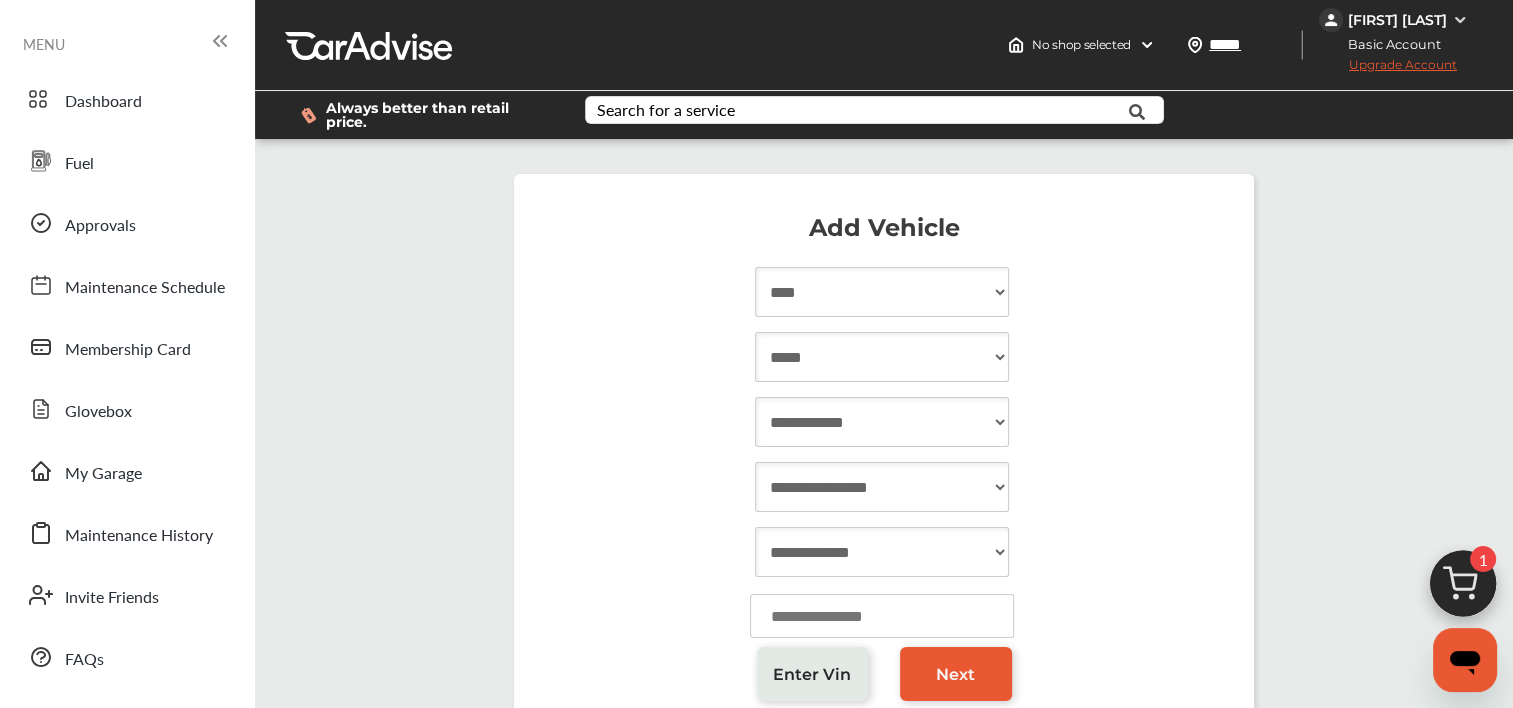select on "****" 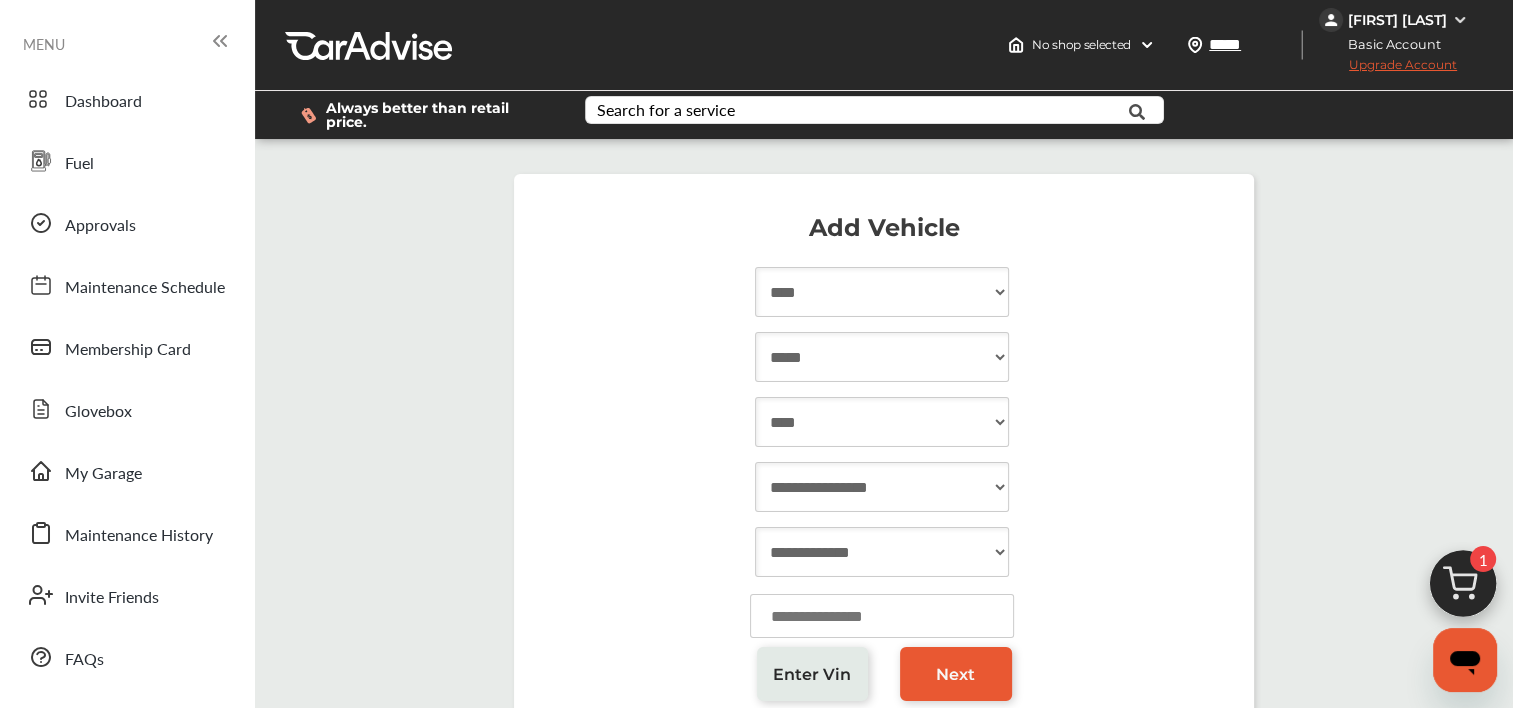 click on "**********" at bounding box center (882, 422) 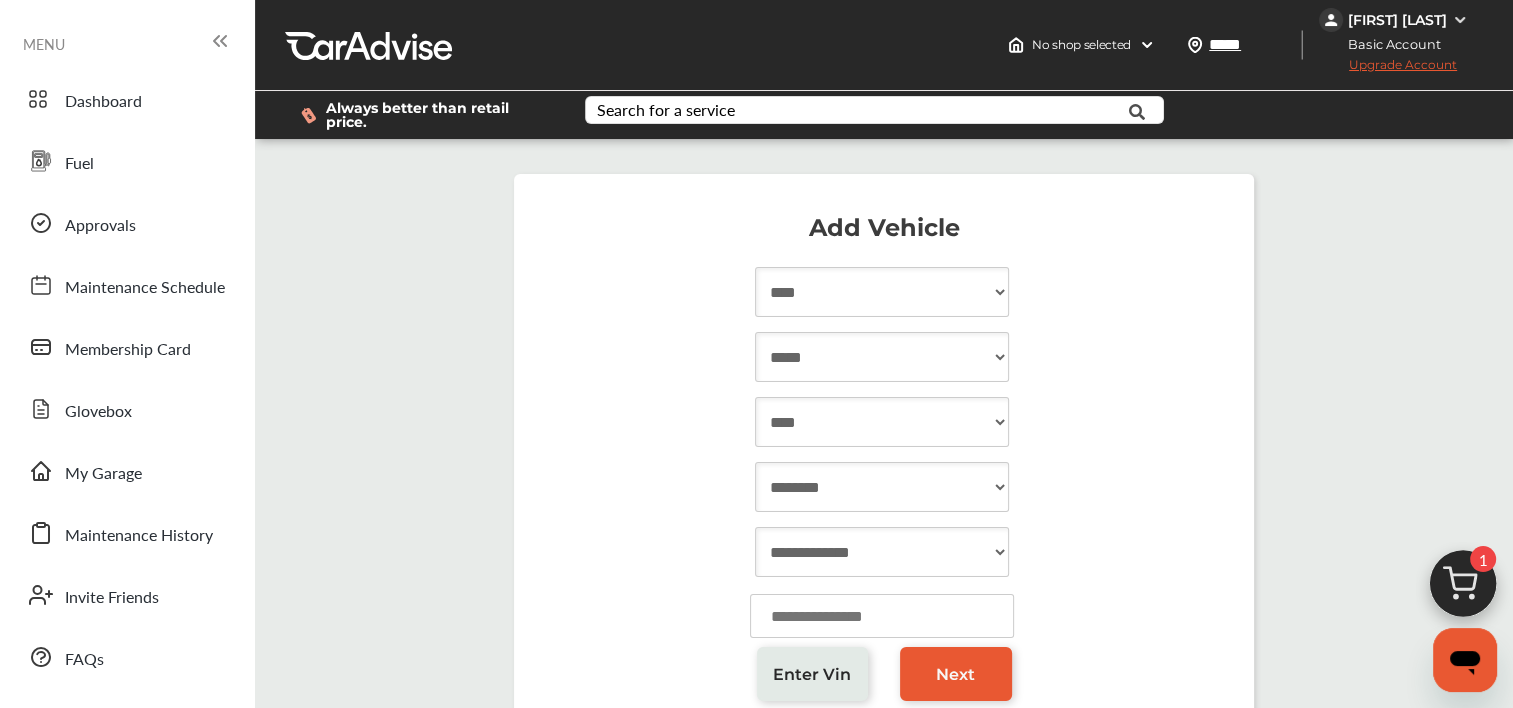 click on "**********" at bounding box center [882, 487] 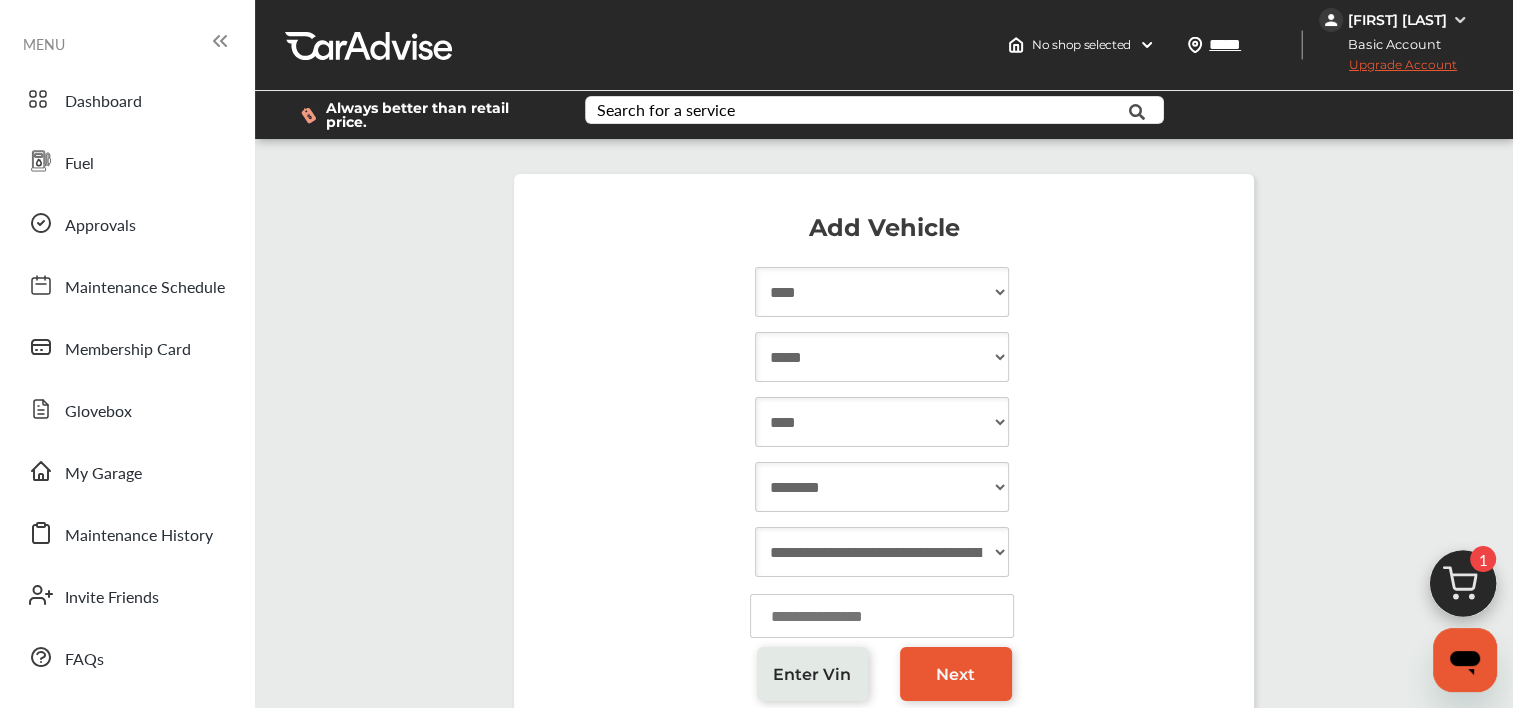 click on "**********" at bounding box center (882, 552) 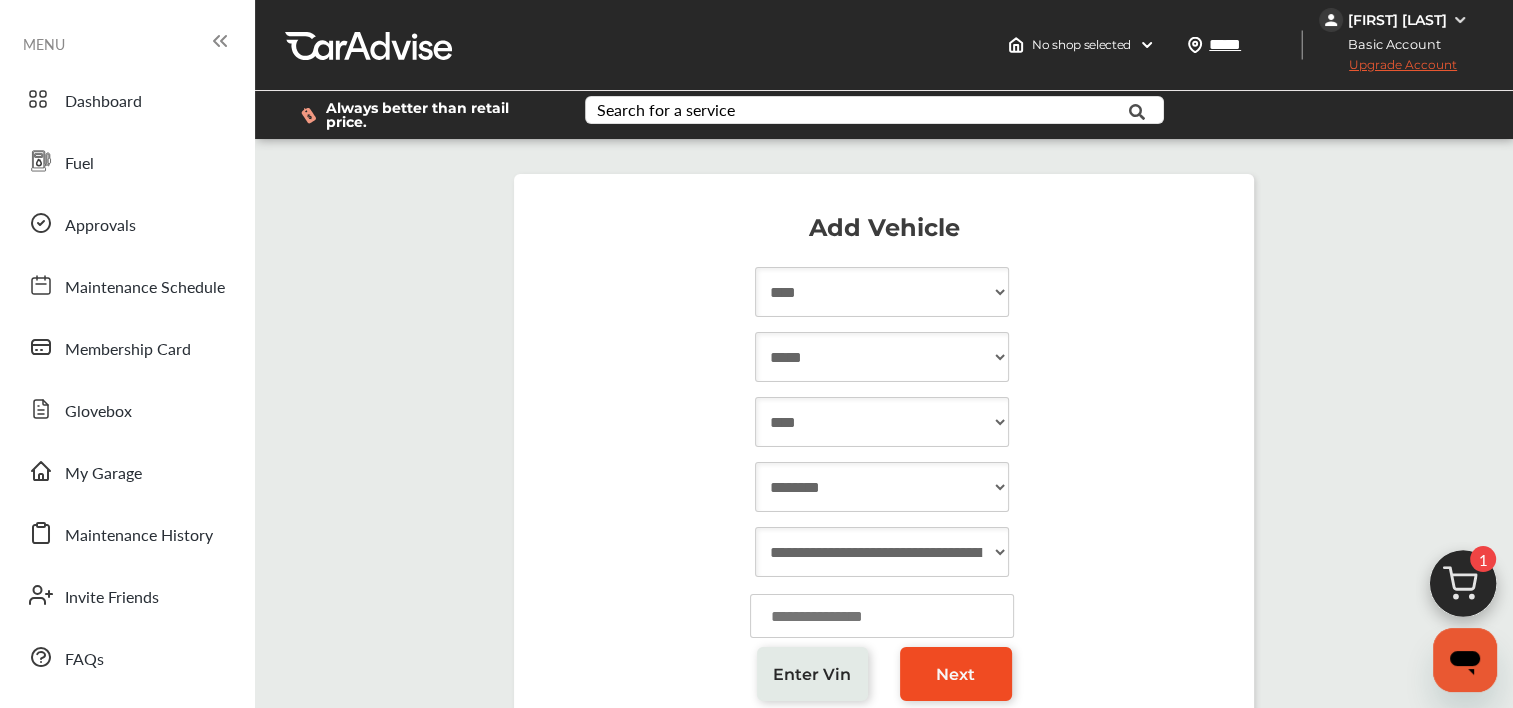 type on "****" 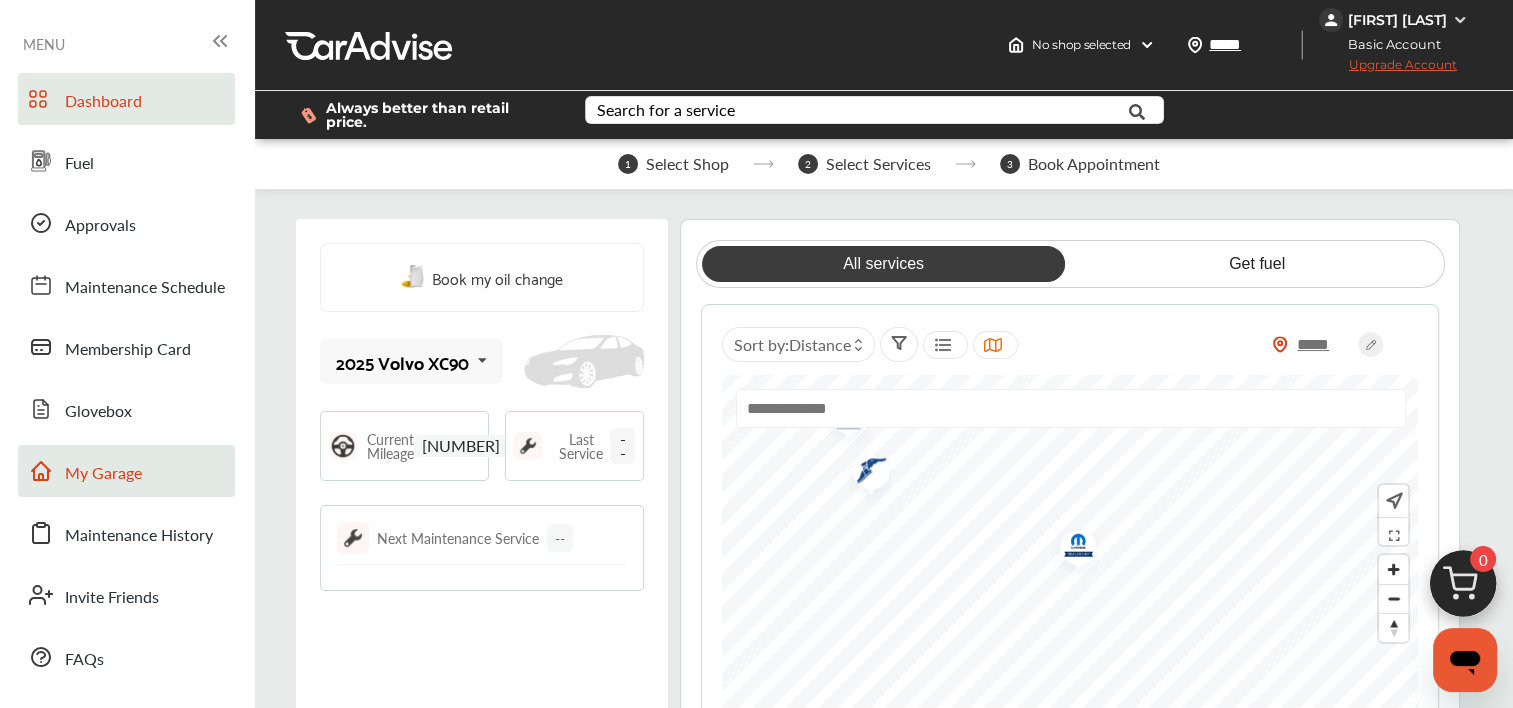 click on "My Garage" at bounding box center [103, 474] 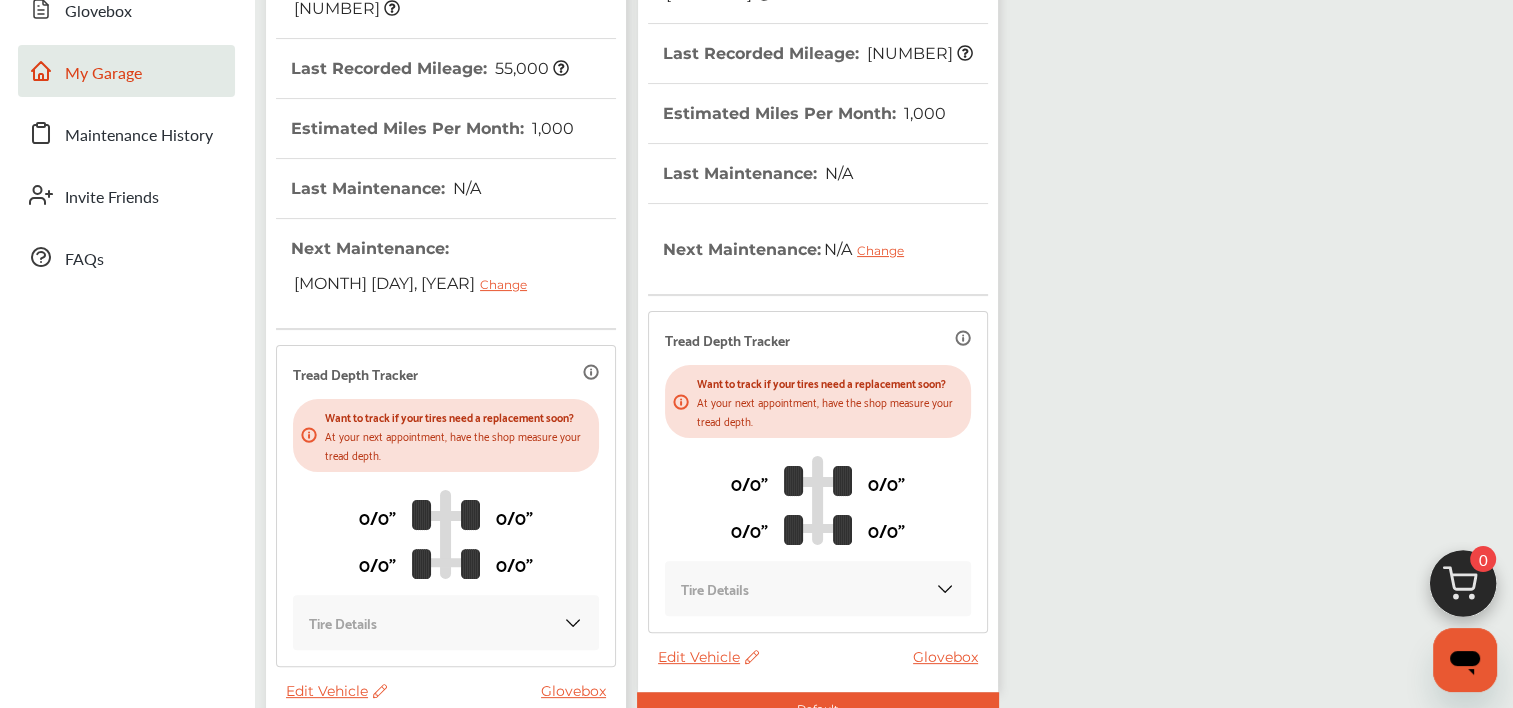 scroll, scrollTop: 0, scrollLeft: 0, axis: both 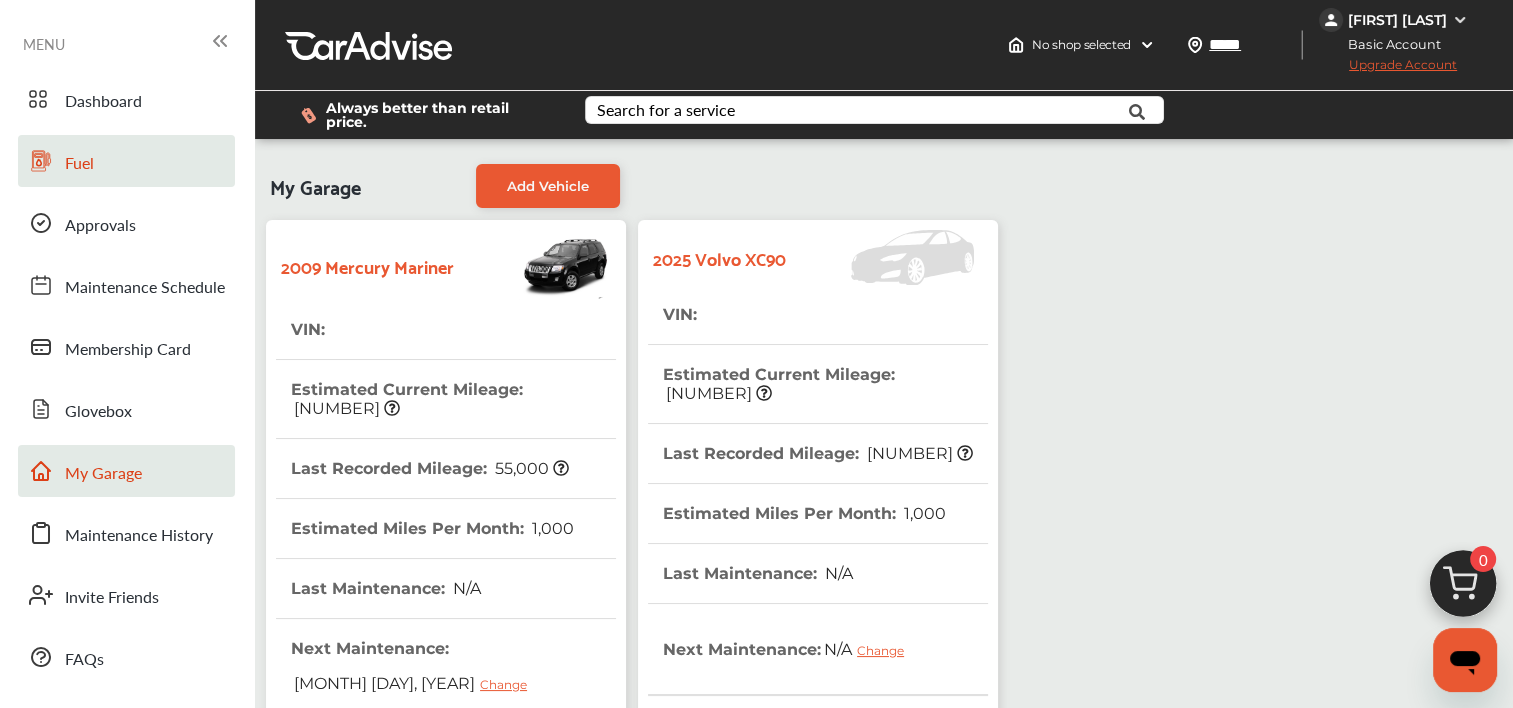 click on "Fuel" at bounding box center (79, 164) 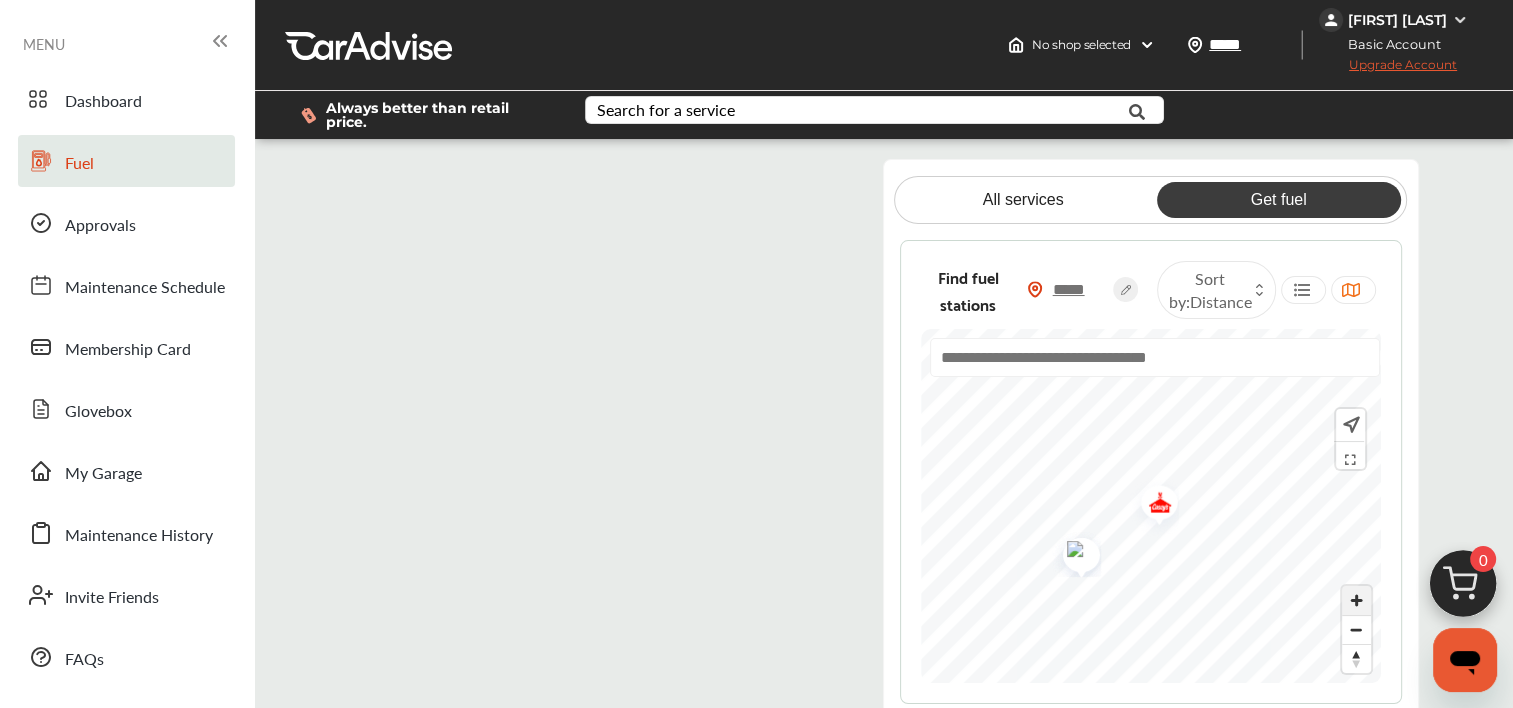 click at bounding box center (1356, 600) 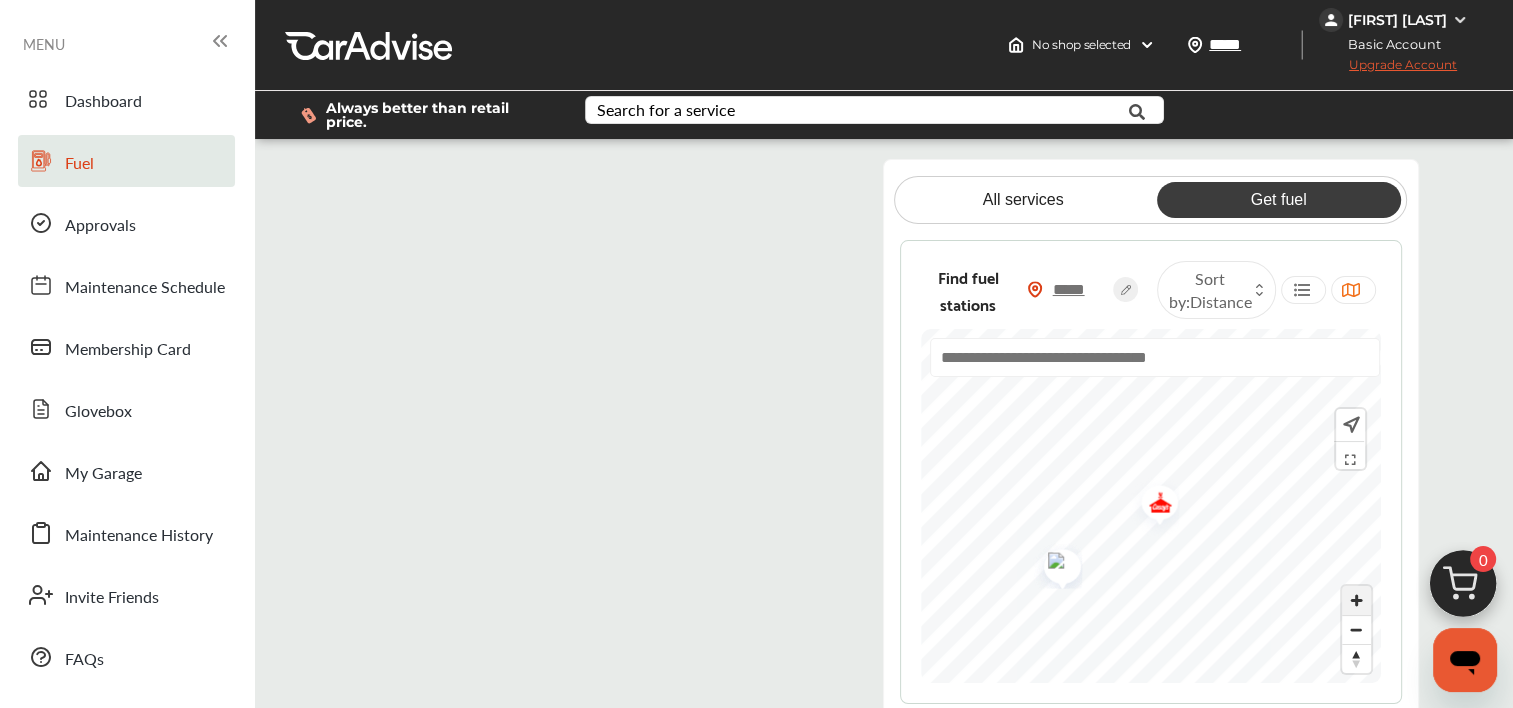 click at bounding box center [1356, 600] 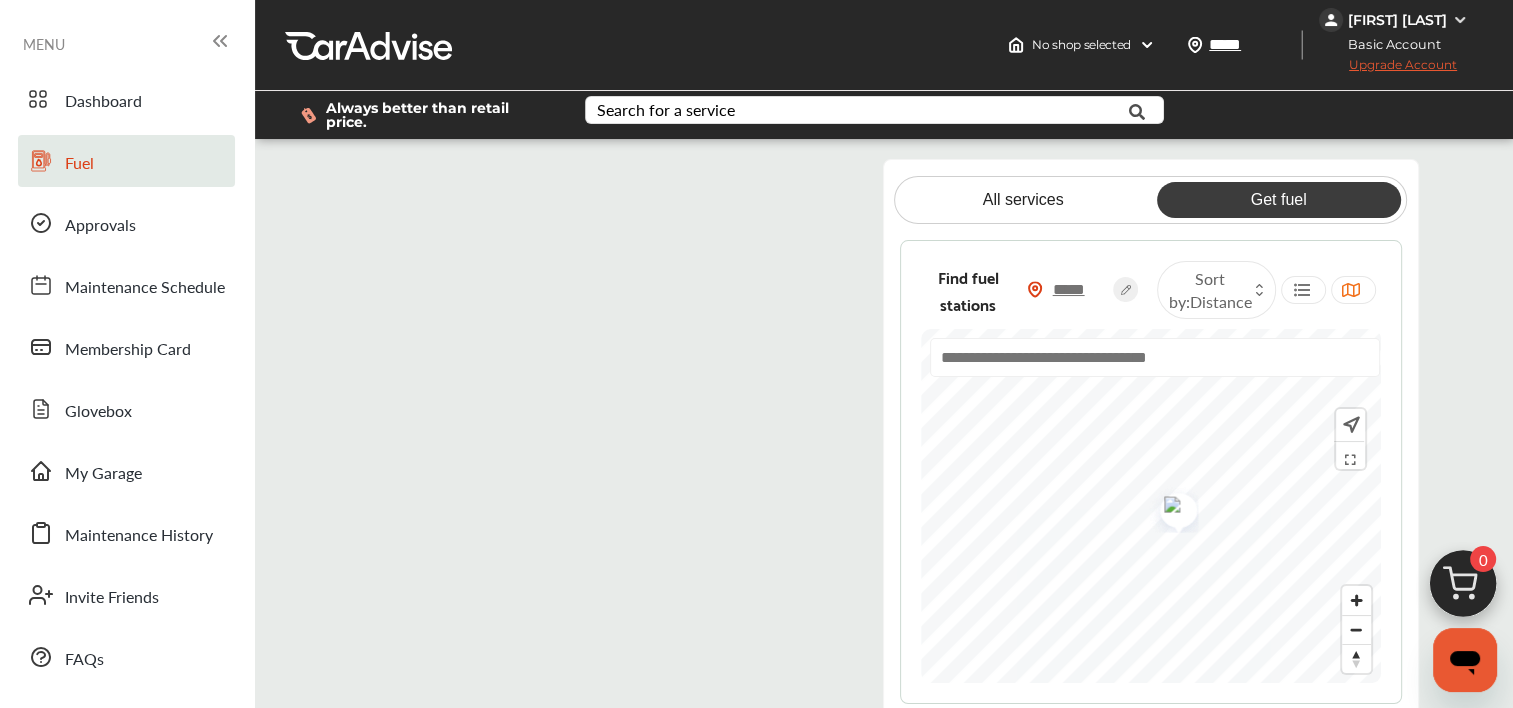 click on "All services Get fuel Find fuel stations *****
Sort by :  Distance" at bounding box center [1151, 440] 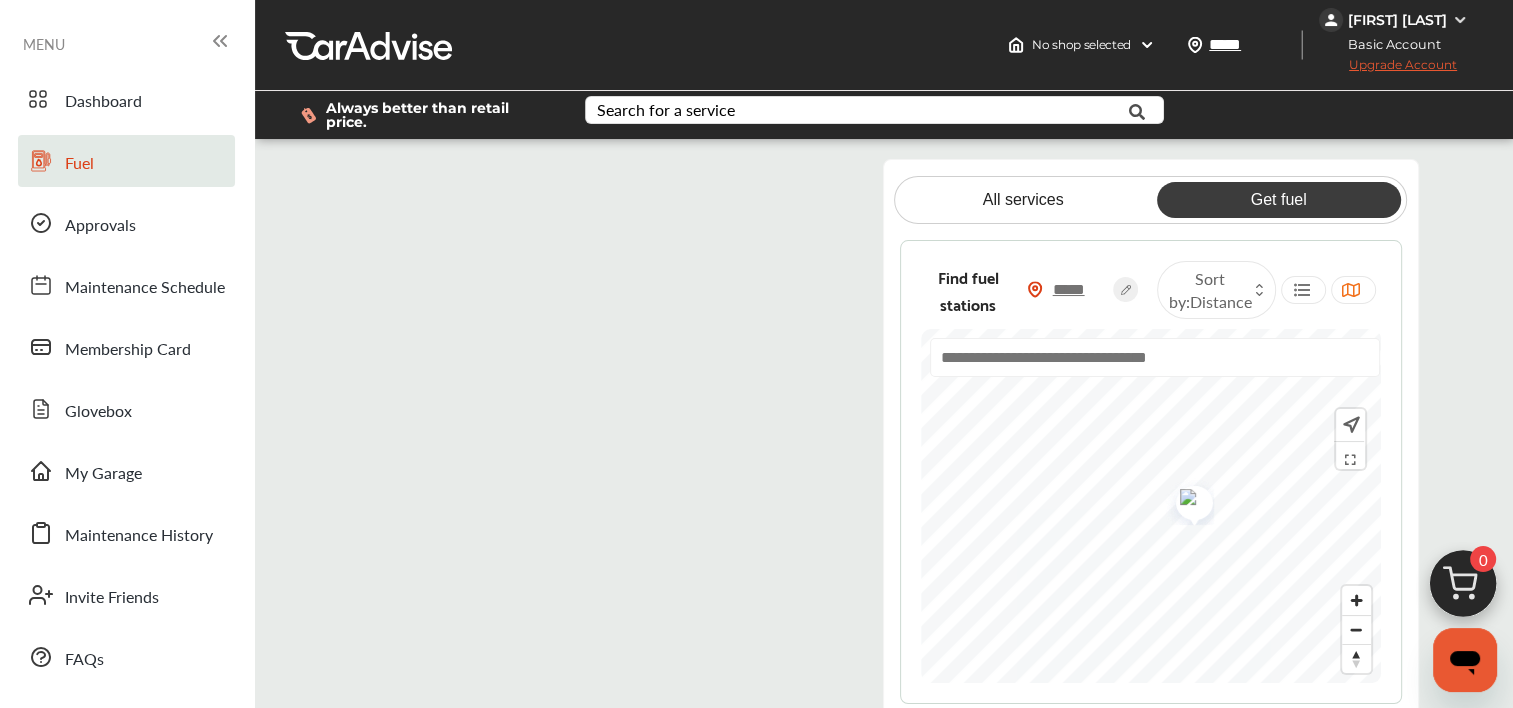 click at bounding box center (1187, 500) 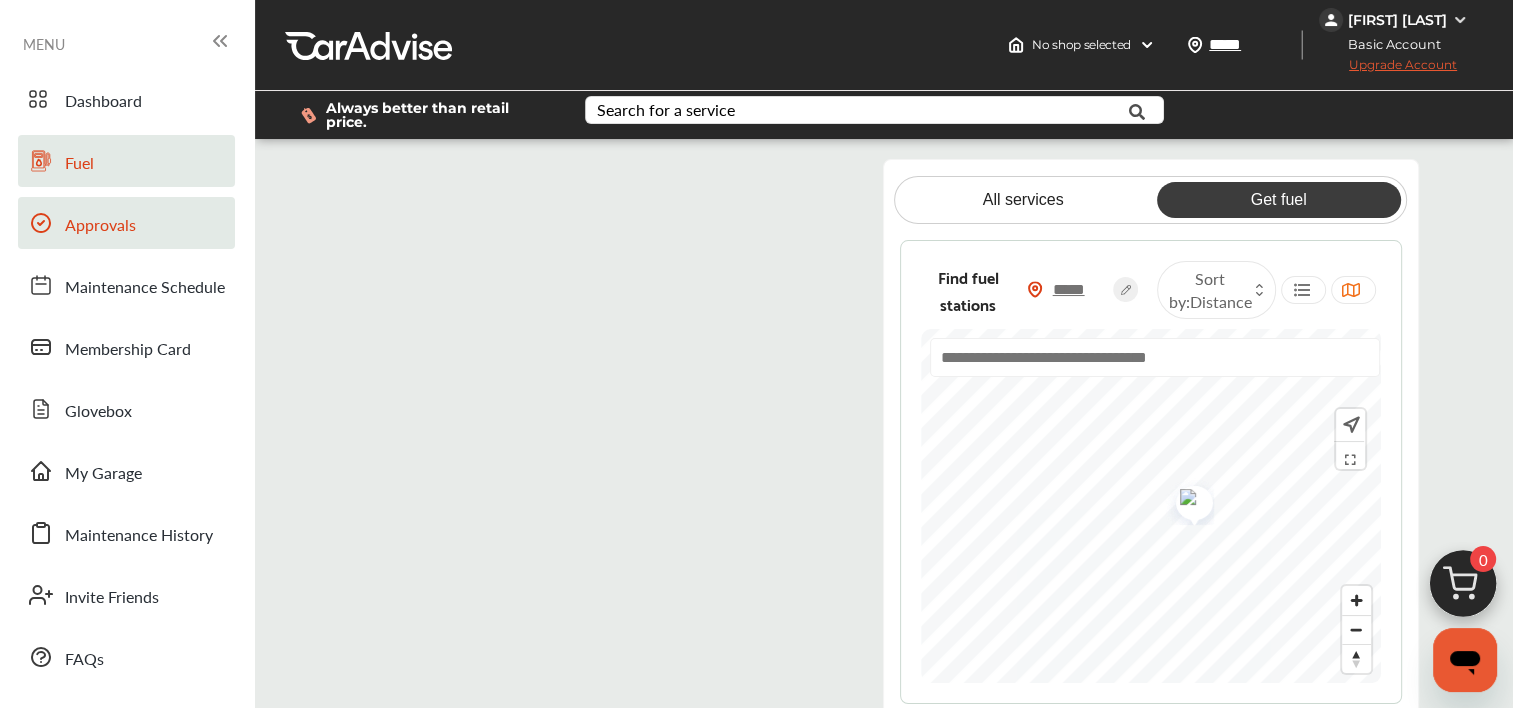 click on "Approvals" at bounding box center [100, 226] 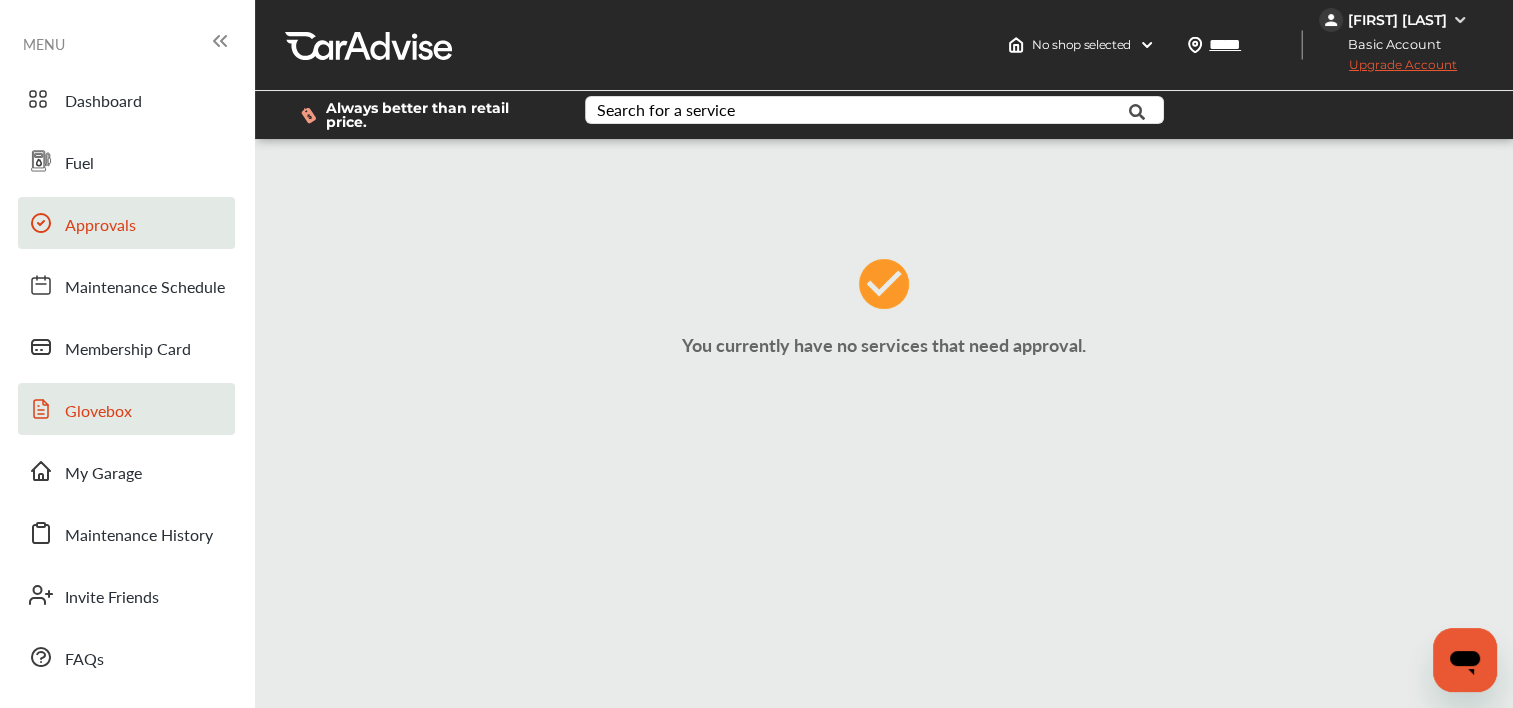 click on "Glovebox" at bounding box center [98, 412] 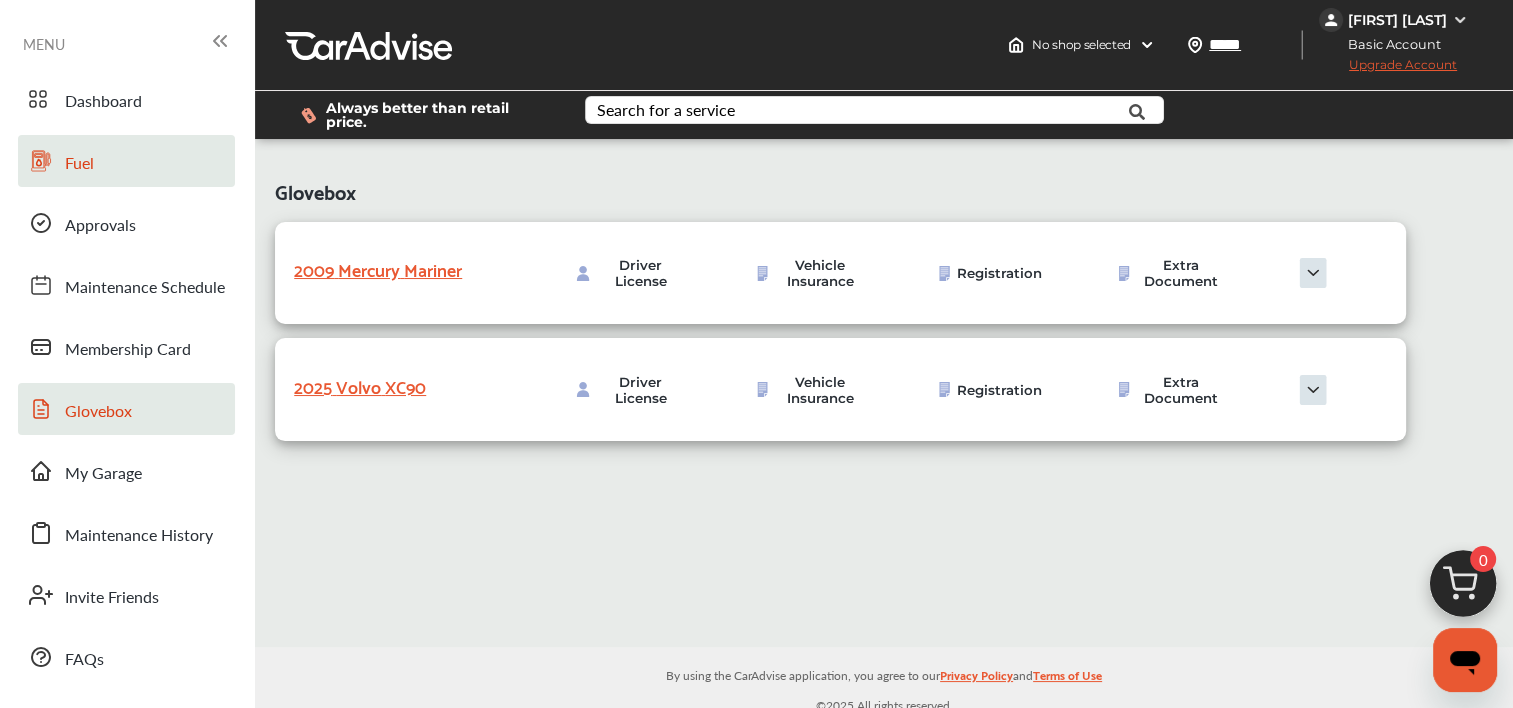 drag, startPoint x: 76, startPoint y: 163, endPoint x: 81, endPoint y: 148, distance: 15.811388 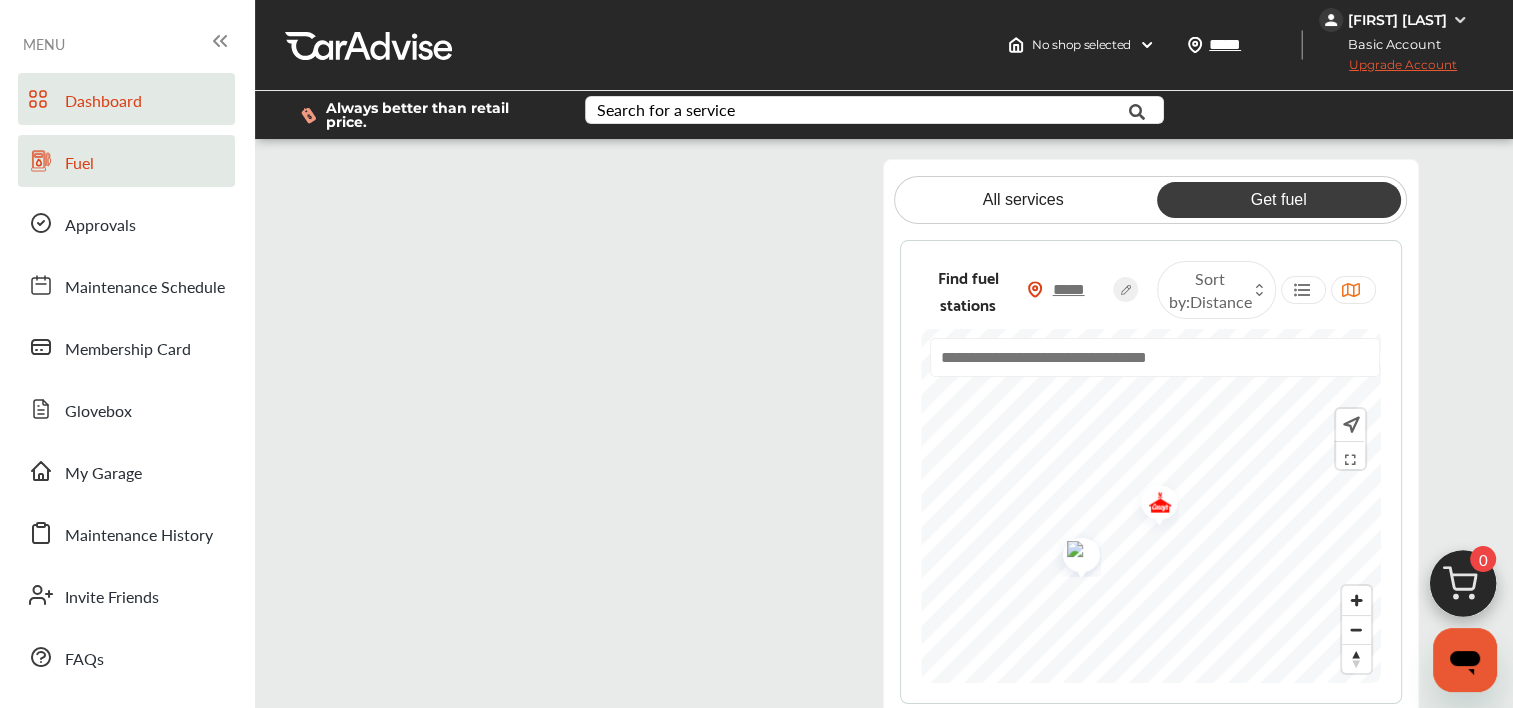 click on "Dashboard" at bounding box center [103, 102] 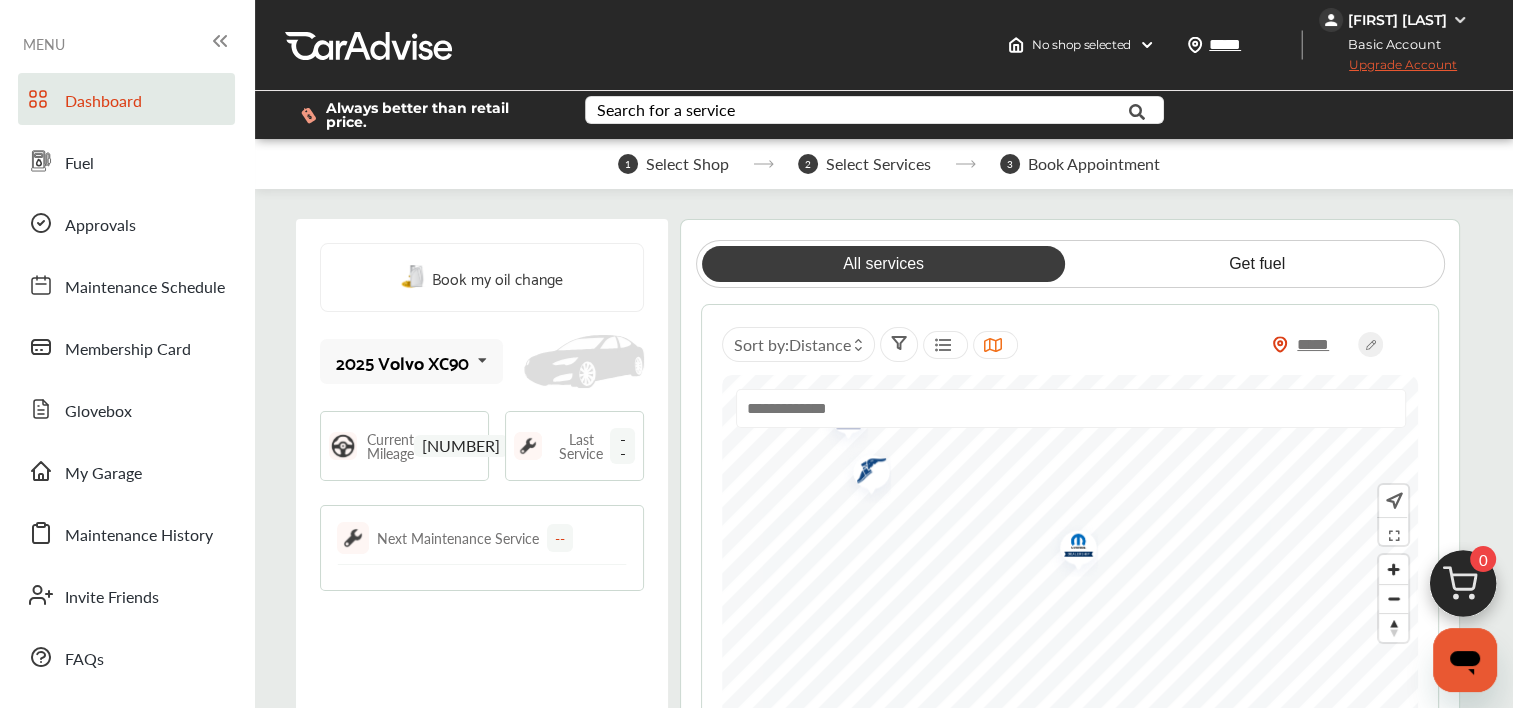 click on "2025 Volvo XC90" at bounding box center (402, 362) 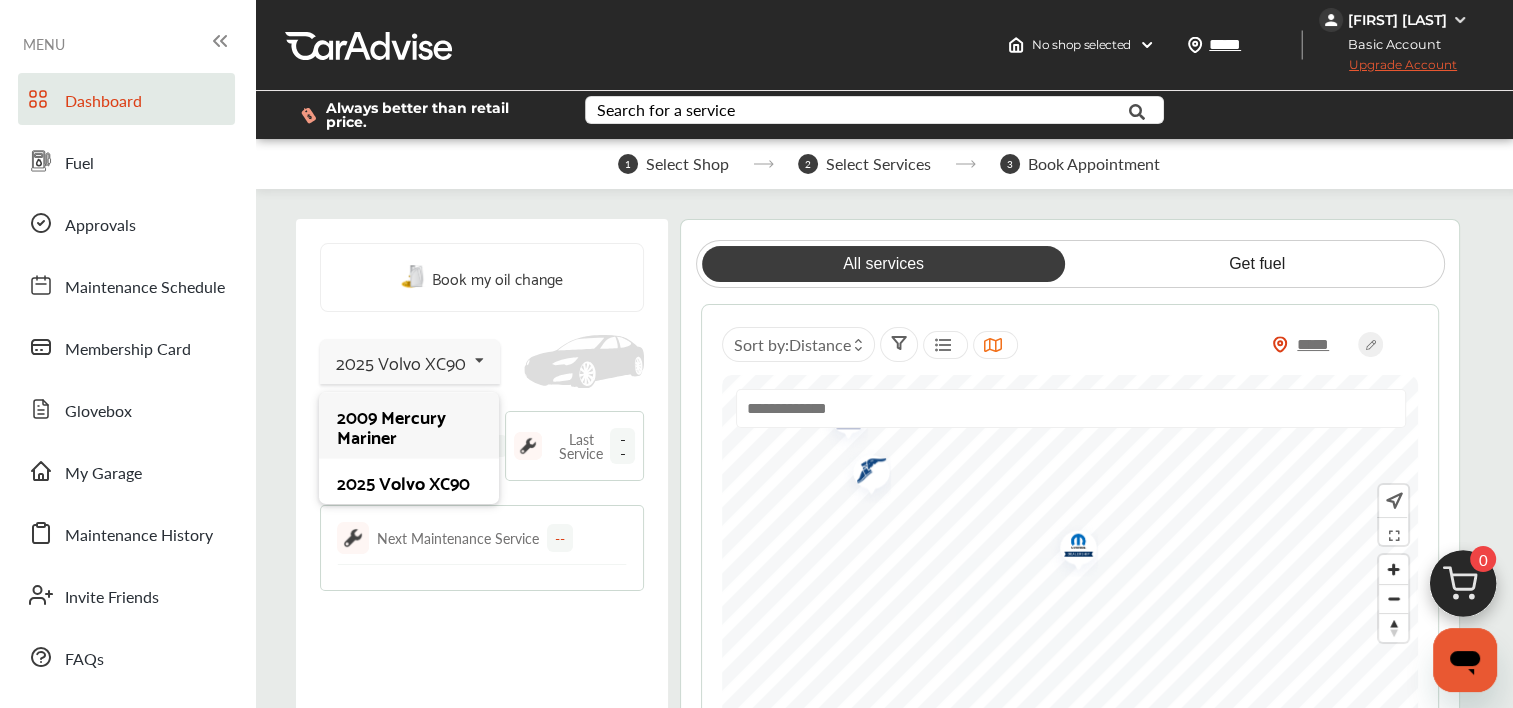 click on "2025 Volvo XC90" at bounding box center (401, 362) 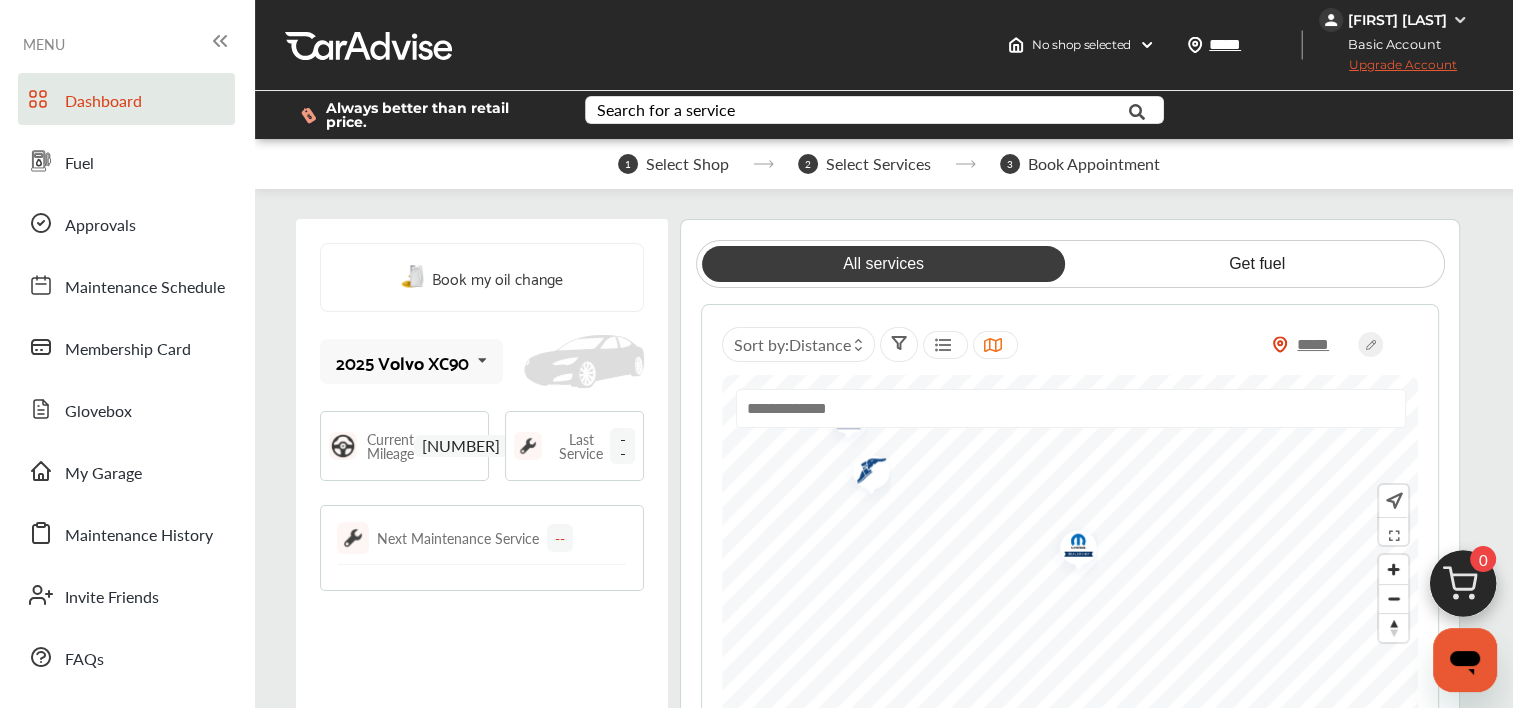 click on "1 Select Shop 2 Select Services 3 Book Appointment Book my oil change 2025 Volvo XC90 2009 Mercury Mariner 2025 Volvo XC90 Current Mileage 2,200 Last Service -- Next Maintenance Service -- All services Get fuel *****
Sort by :  Distance
Save an additional 10% on maintenance & repairs Upgrade membership Do you need to change your tires soon? Buy new tires Discover your CarAdvise Benefits! Check them out! Frequently booked services See all Oil Change
.st0{fill:#FA4A1C;}
Select a store first to see price Add to Cart Wheel Balance
.st0{fill:#FA4A1C;}
Select a store first to see price Add to Cart Wheel Alignment
.st0{fill:#FA4A1C;}
From  $75.00 - $150.00 Add to Cart Tire Rotation
.st0{fill:#FA4A1C;}
Select a store first to see price Add to Cart Tire Install / Swap Tires
.st0{fill:#FA4A1C;}
Select a store first to see price Add to Cart Brake Pads Replacement
.st0{fill:#FA4A1C;}
Add to Cart" at bounding box center (884, 1597) 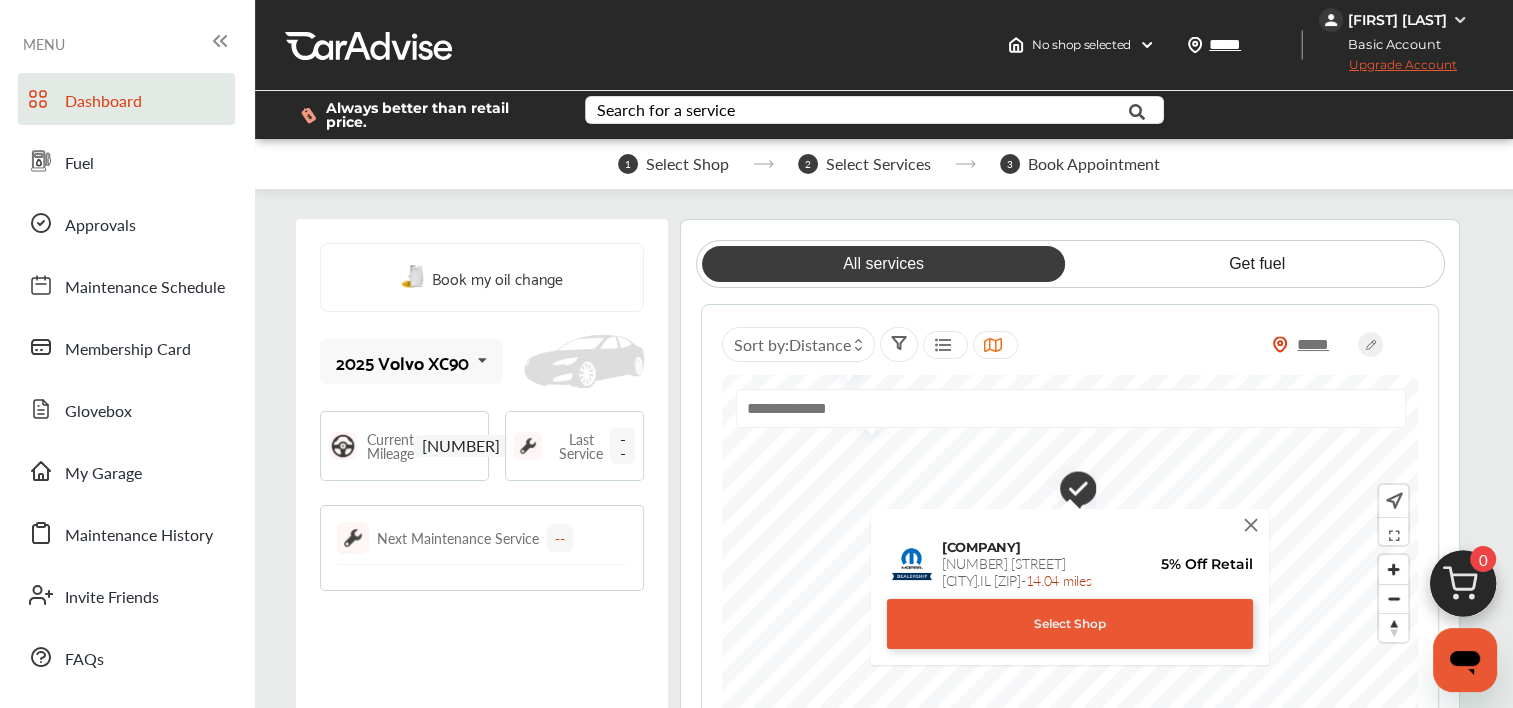 click at bounding box center [1252, 525] 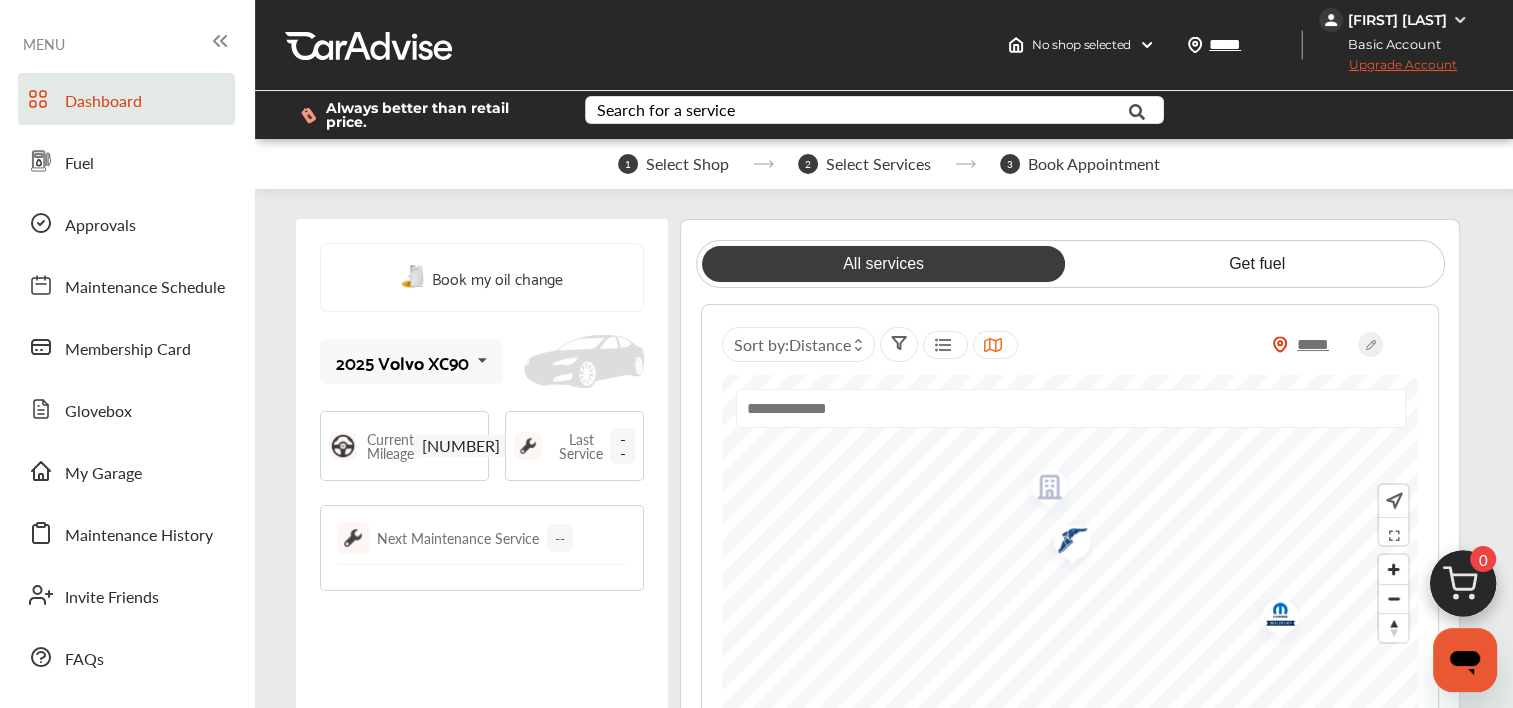click at bounding box center [1065, 543] 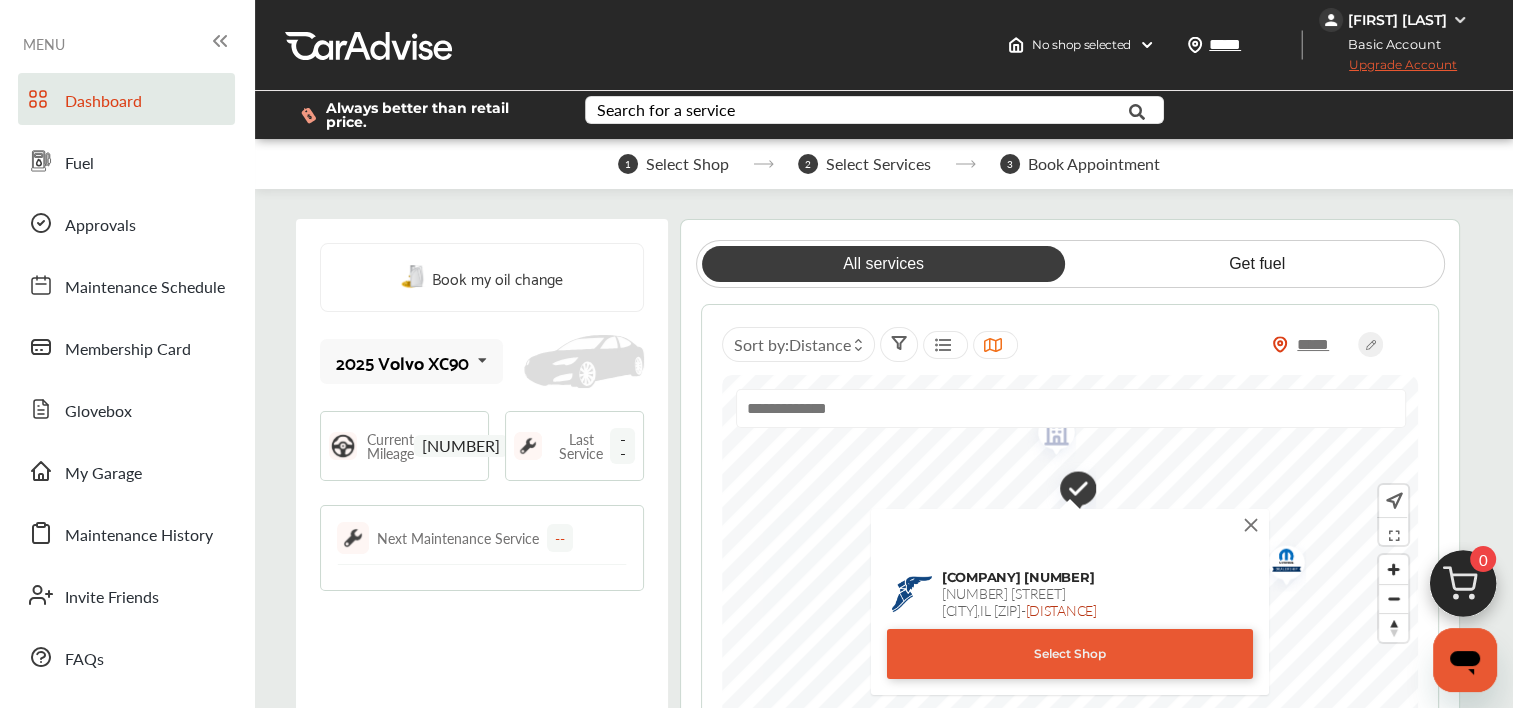 click at bounding box center (1252, 525) 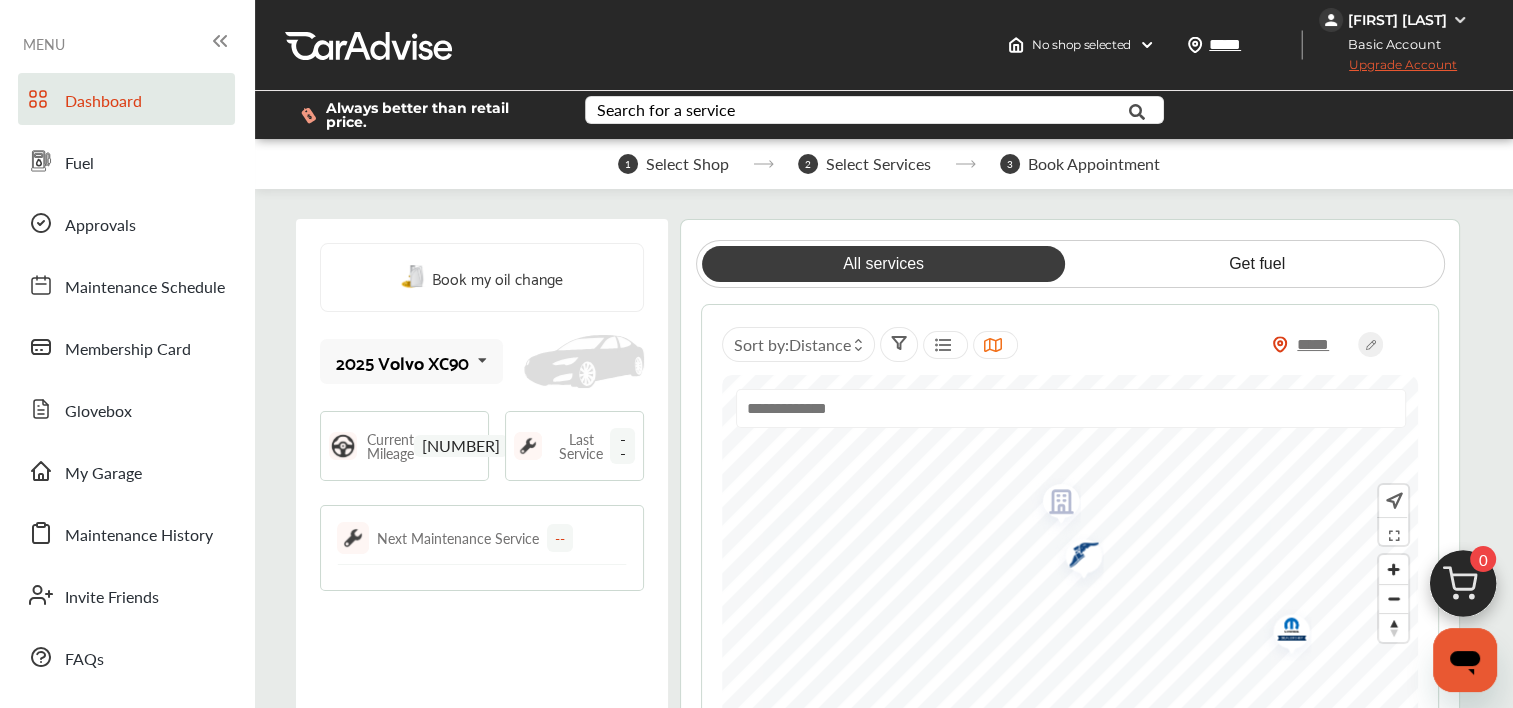 click at bounding box center [1077, 557] 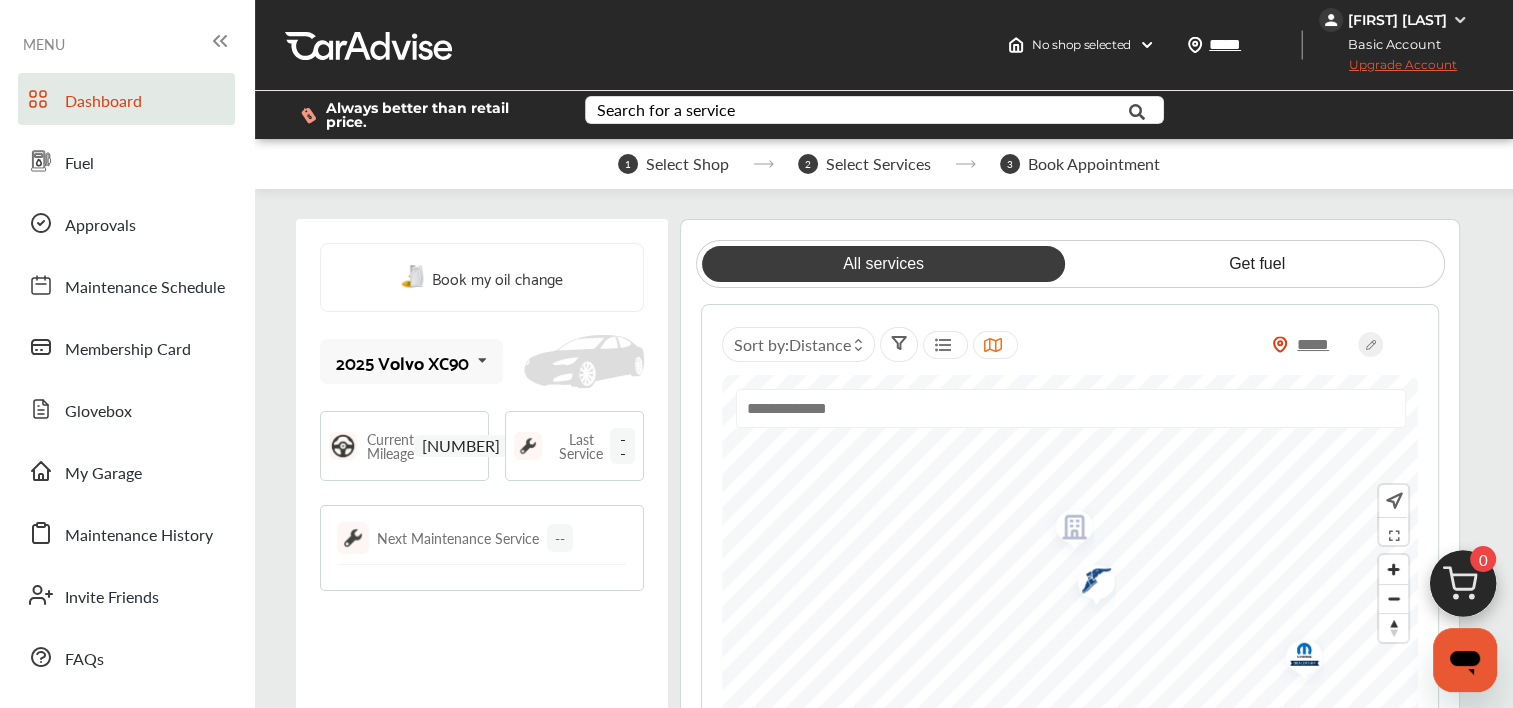 click at bounding box center (1067, 529) 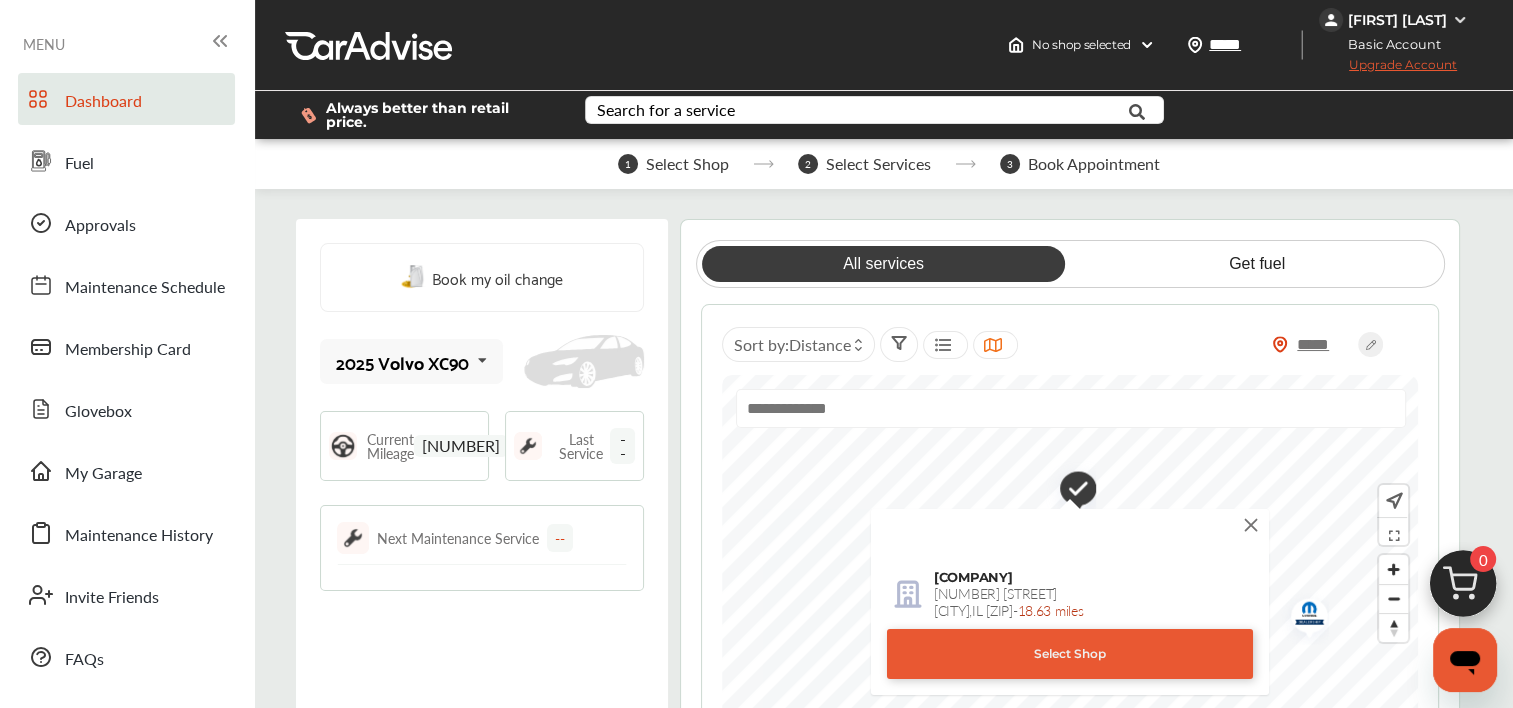 click at bounding box center [1252, 525] 